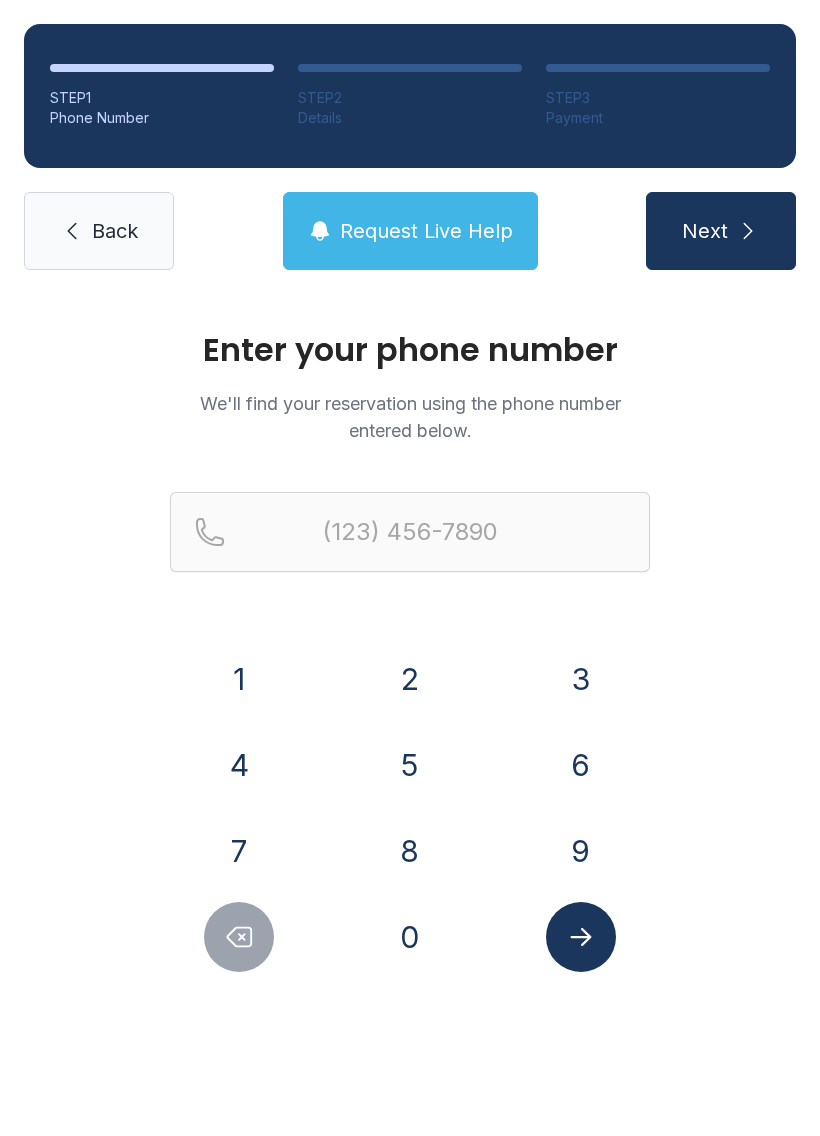 scroll, scrollTop: 0, scrollLeft: 0, axis: both 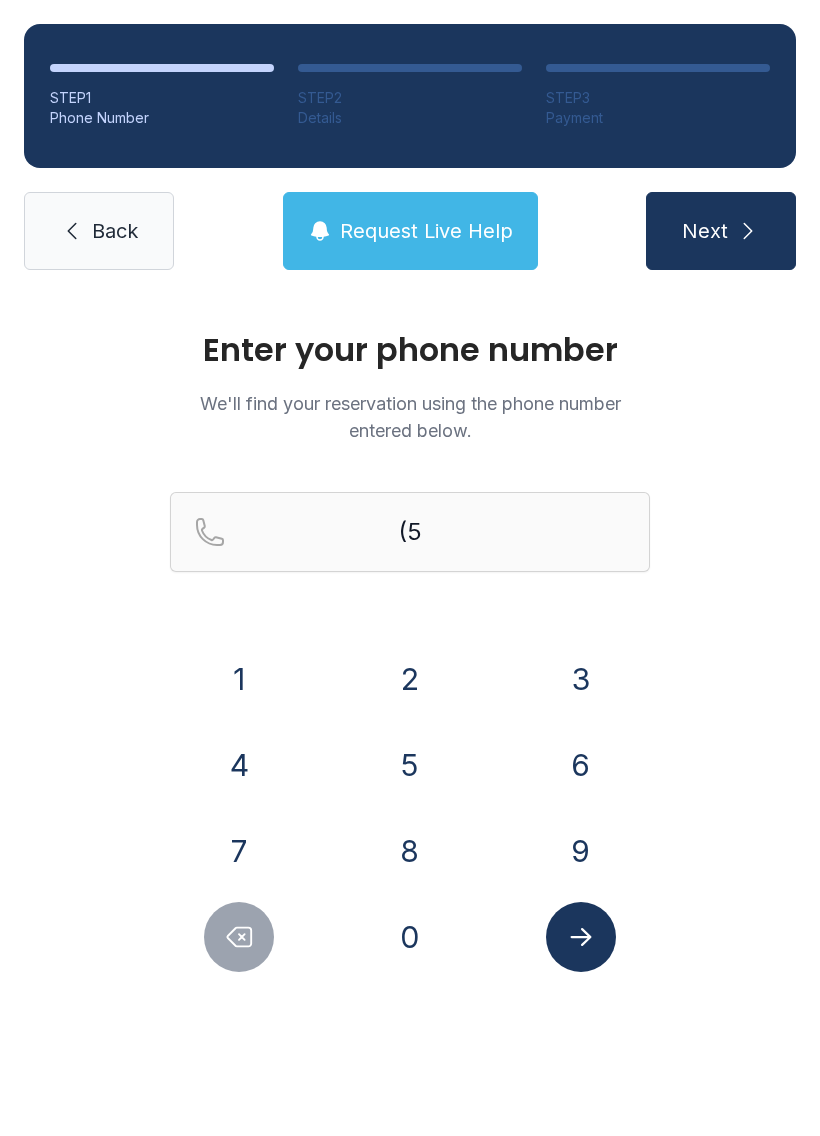 click 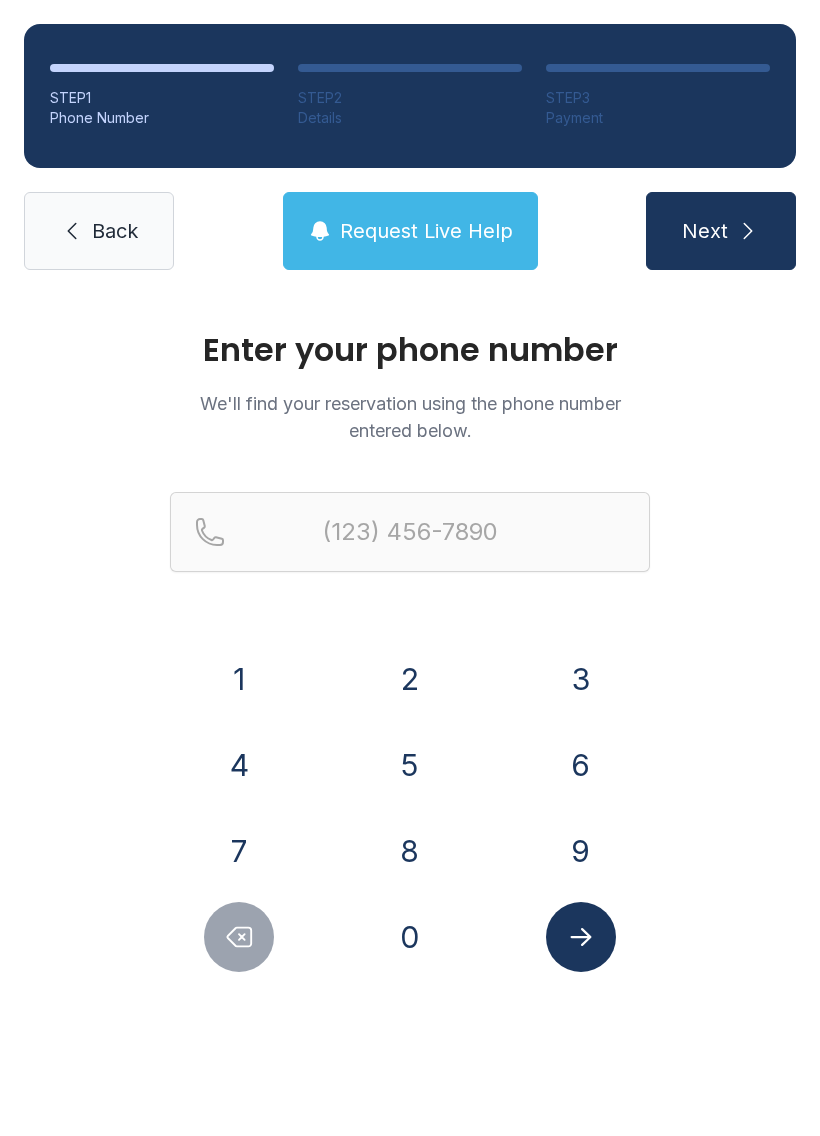 click on "3" at bounding box center [581, 679] 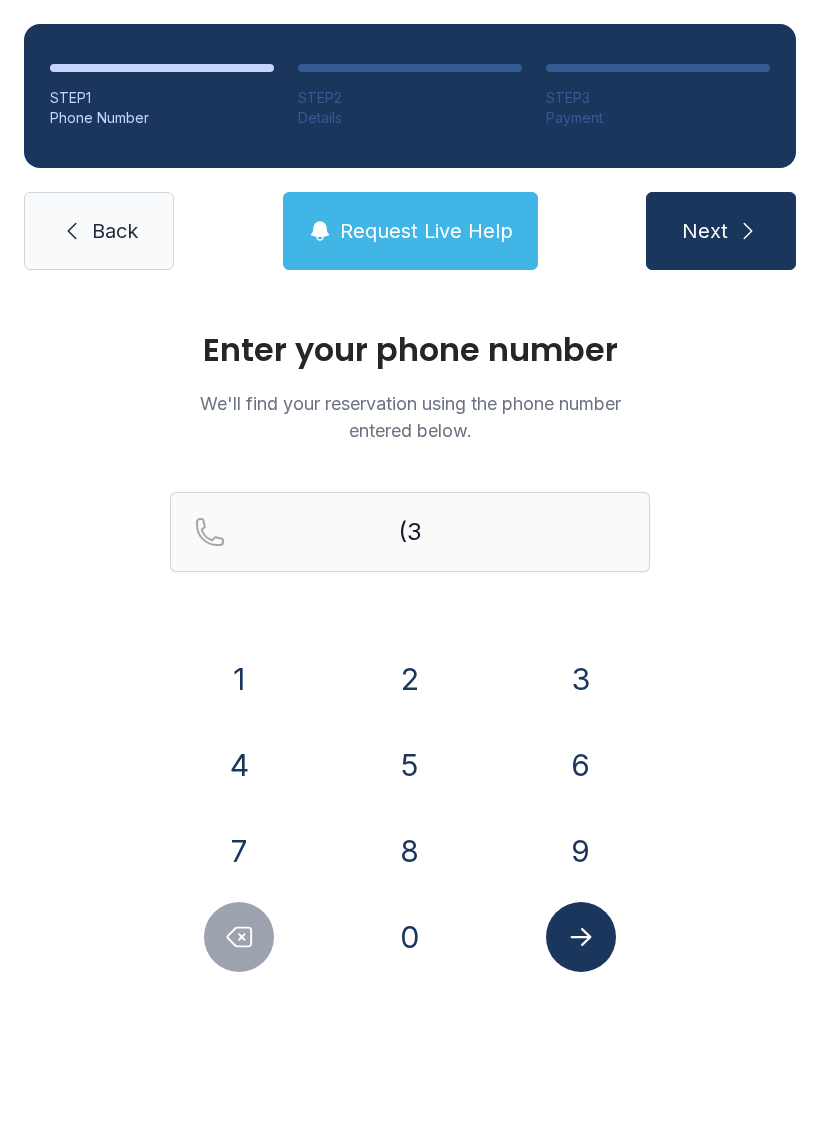 click on "5" at bounding box center [410, 765] 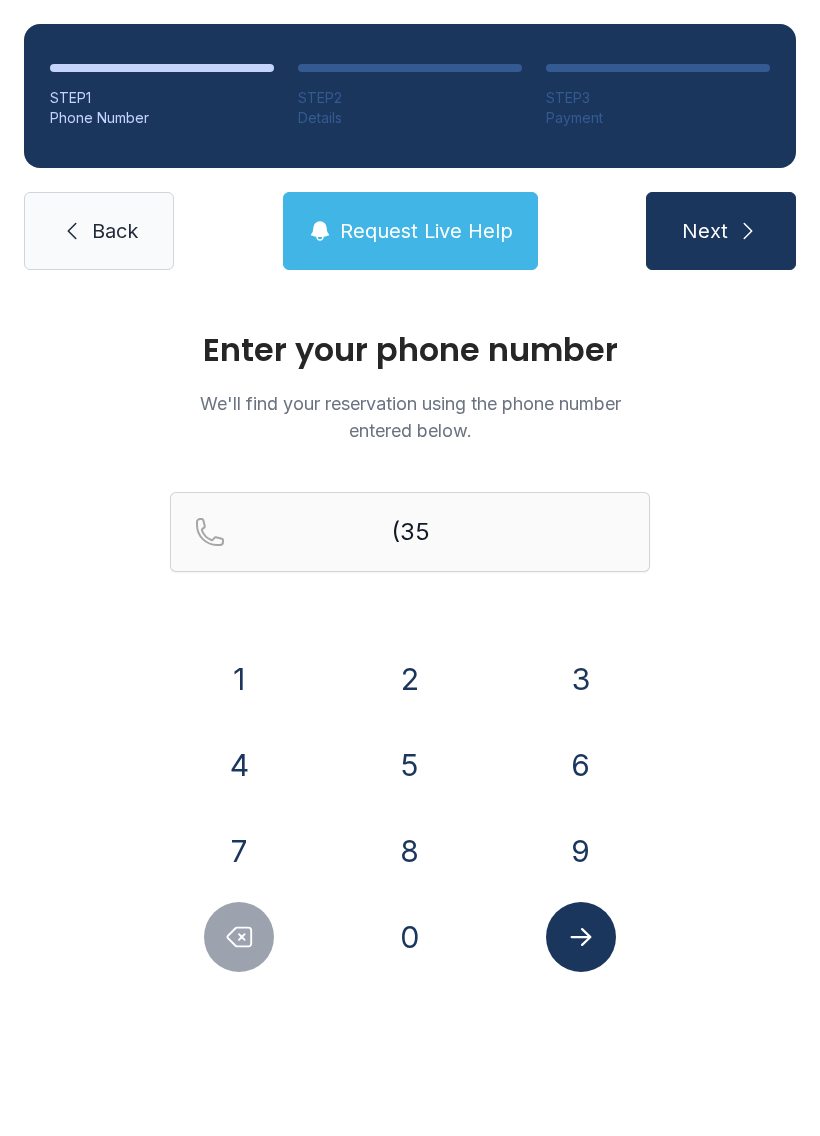 click on "2" at bounding box center [410, 679] 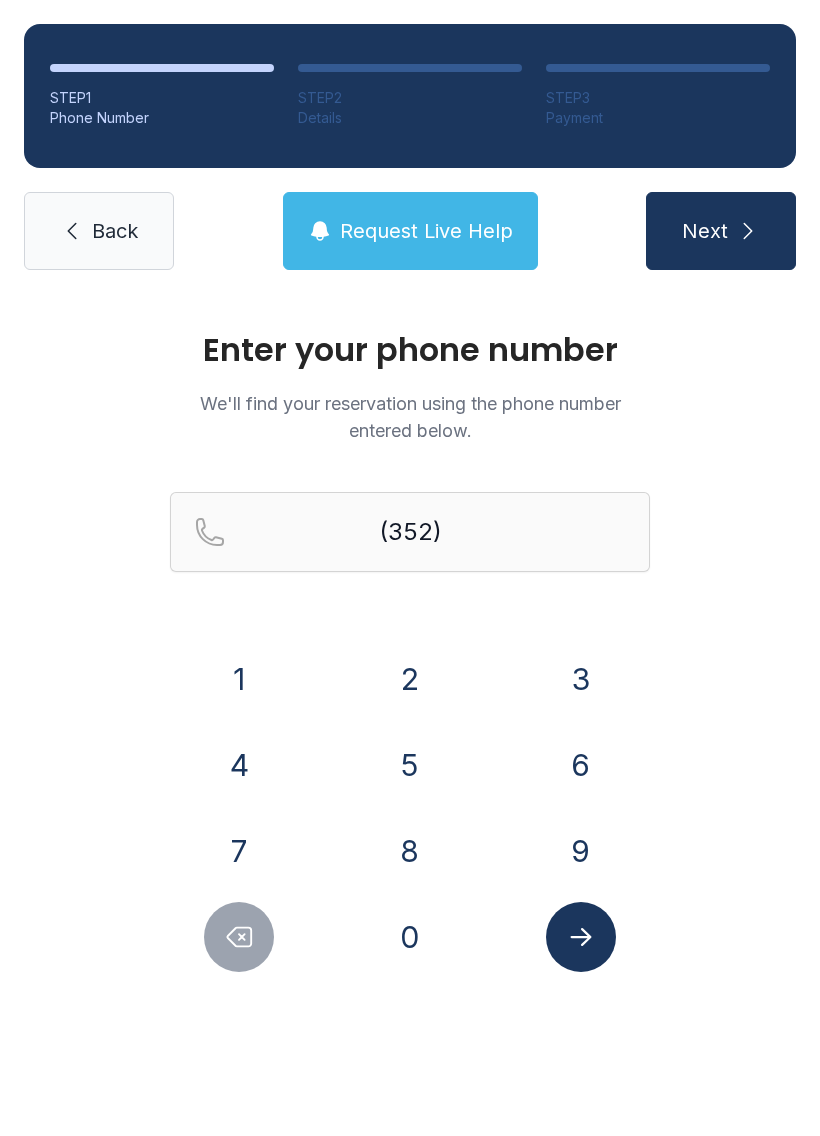 click on "4" at bounding box center (239, 765) 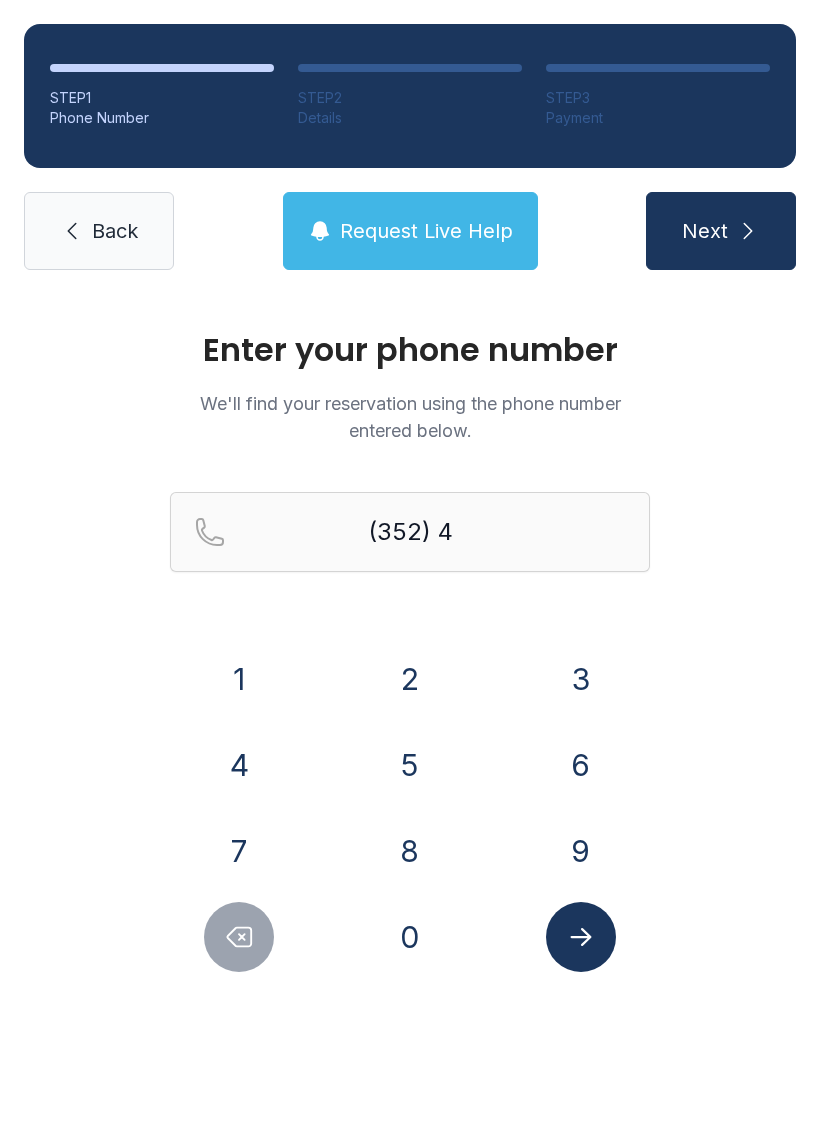 click on "7" at bounding box center [239, 851] 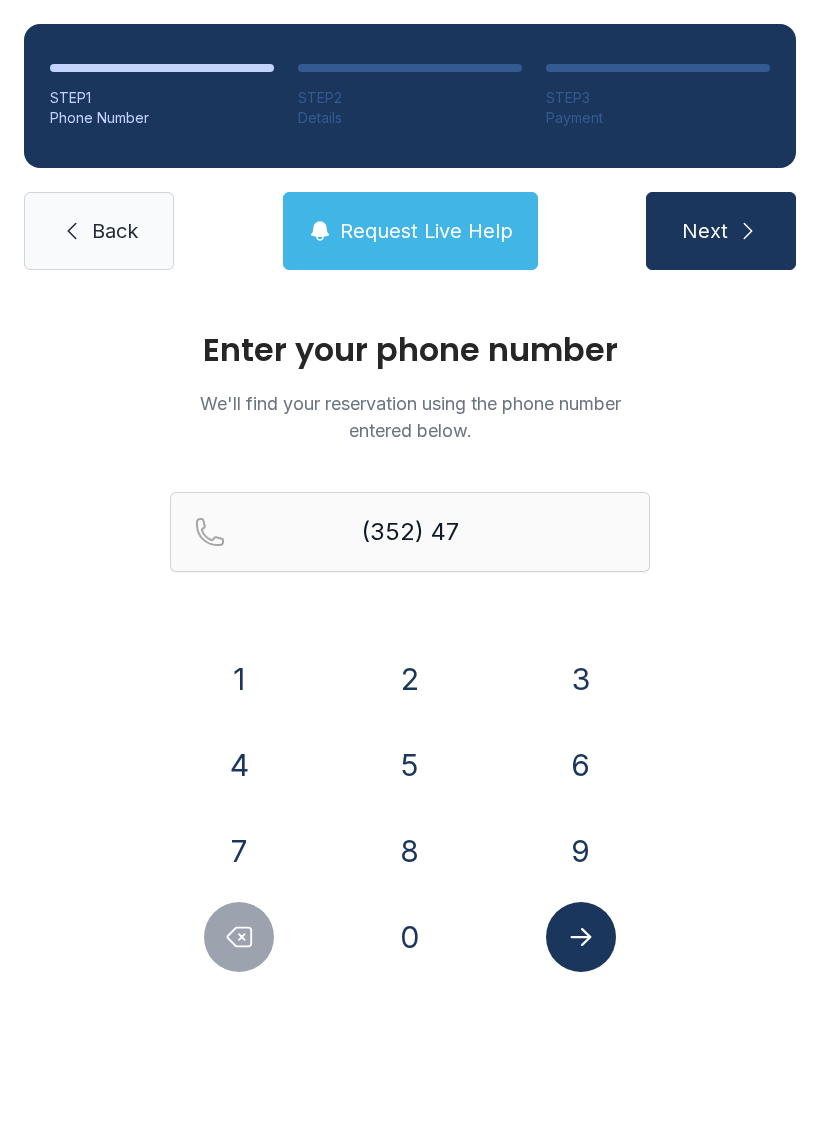 click on "4" at bounding box center (239, 765) 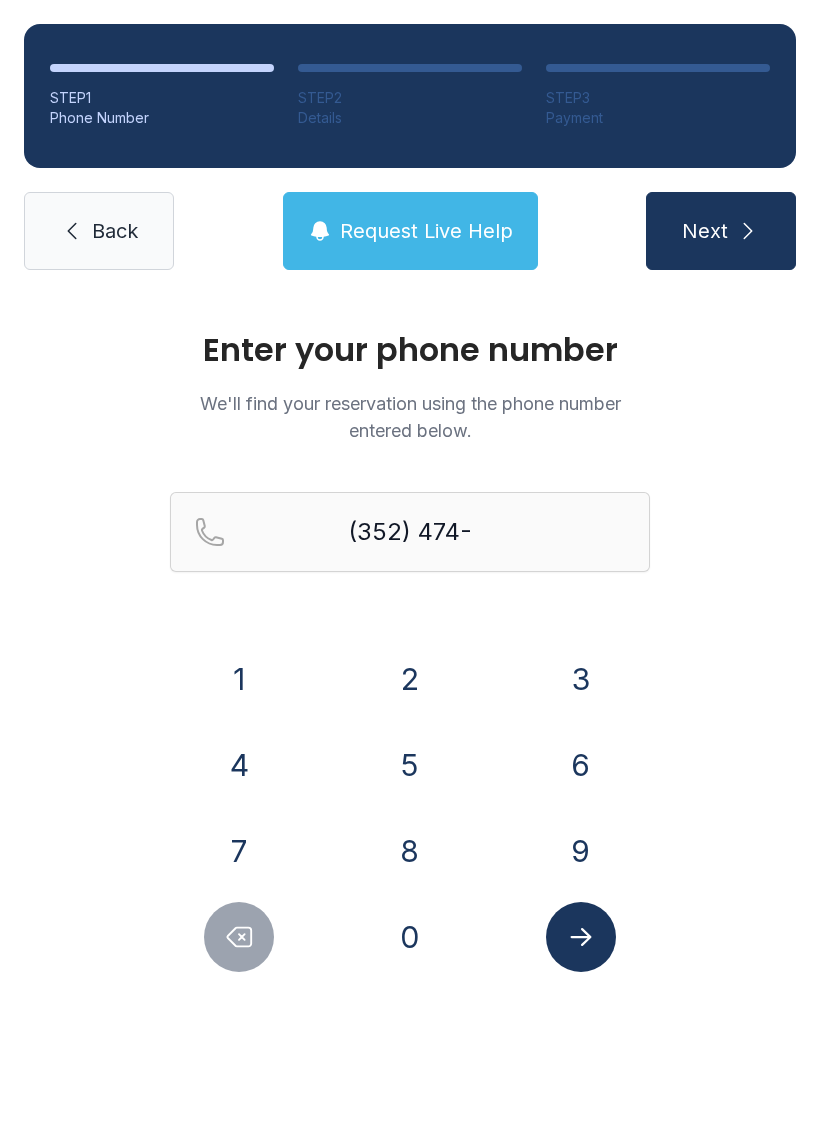 click on "9" at bounding box center [581, 851] 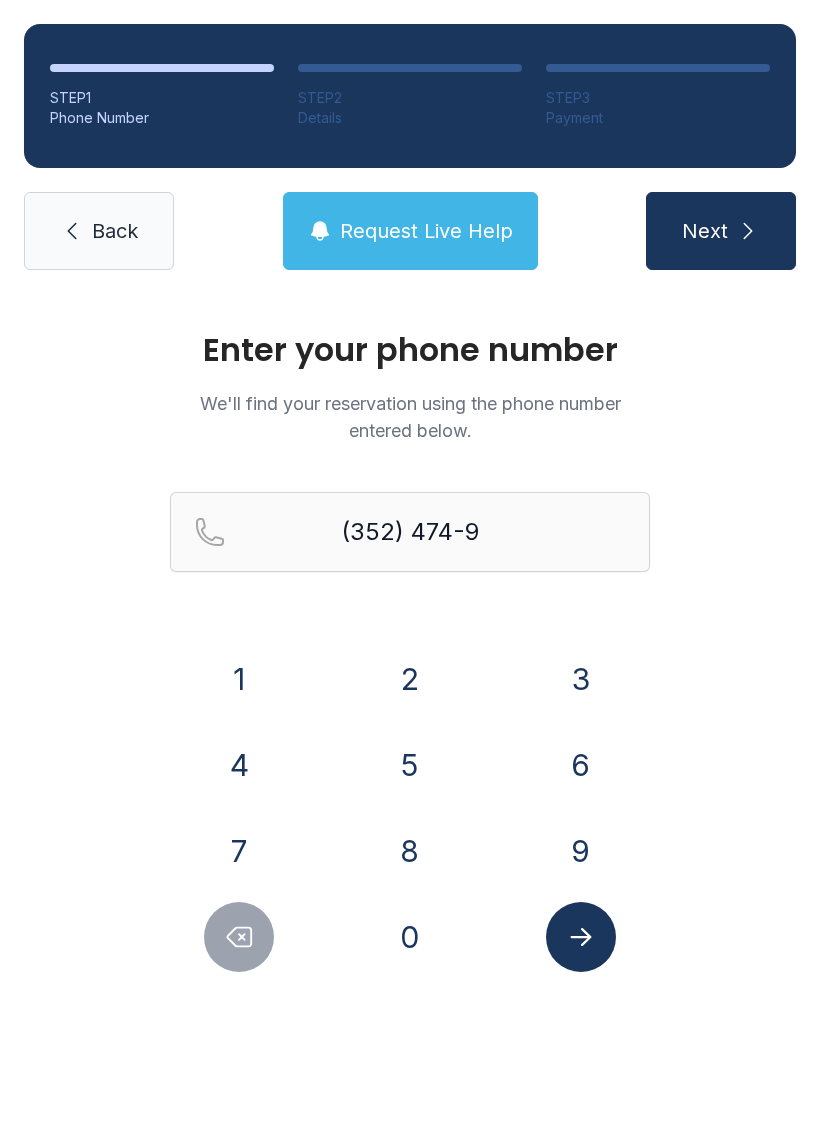 click on "2" at bounding box center [410, 679] 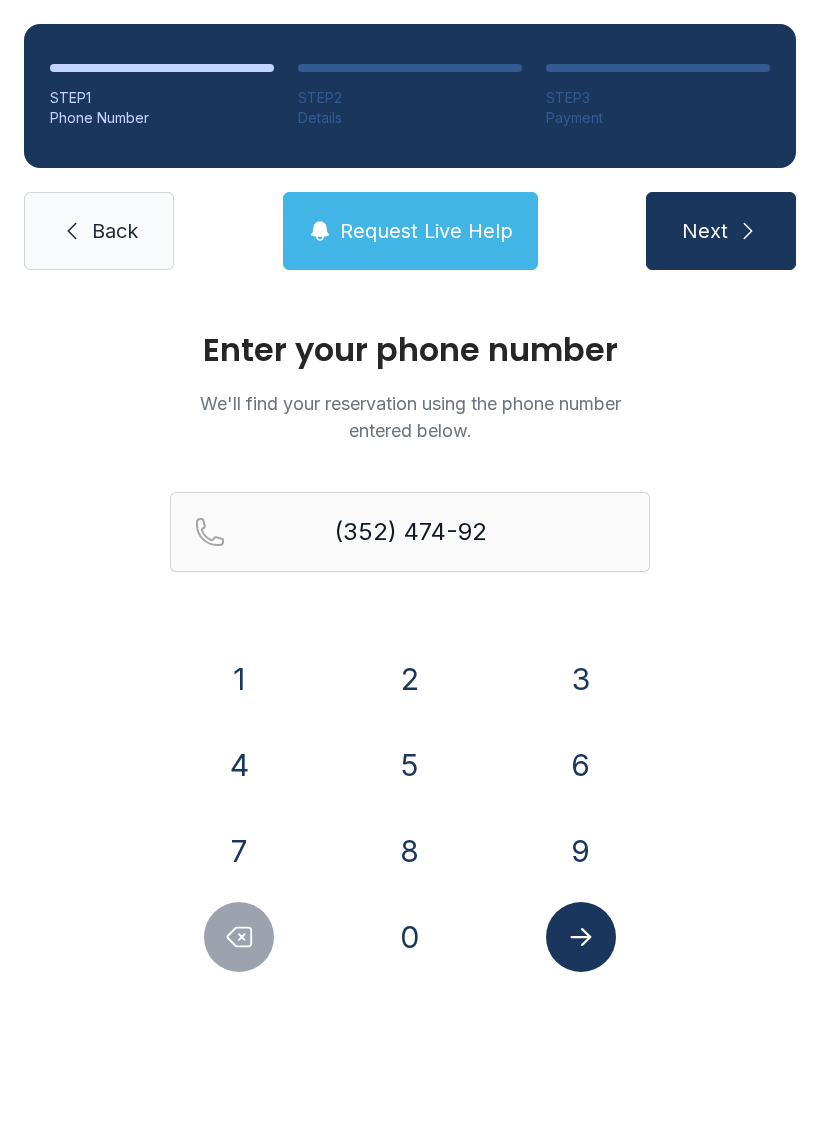 click on "5" at bounding box center (410, 765) 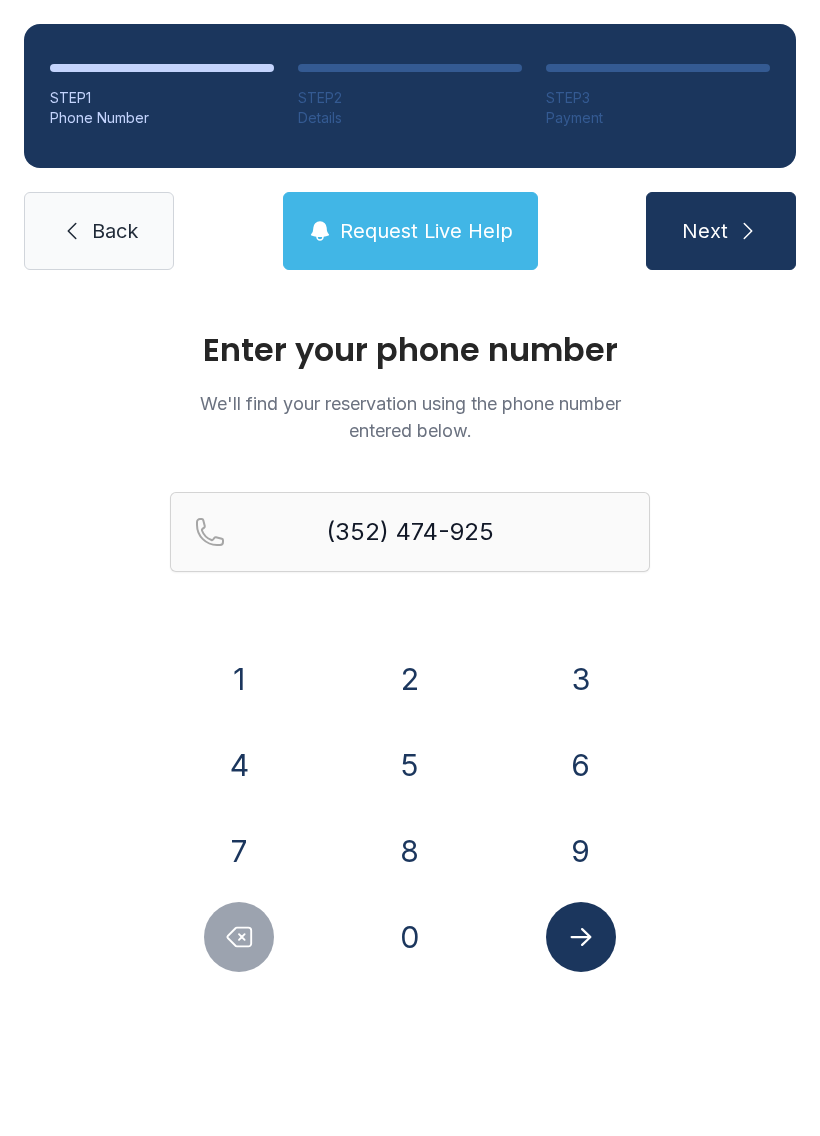 click on "3" at bounding box center [581, 679] 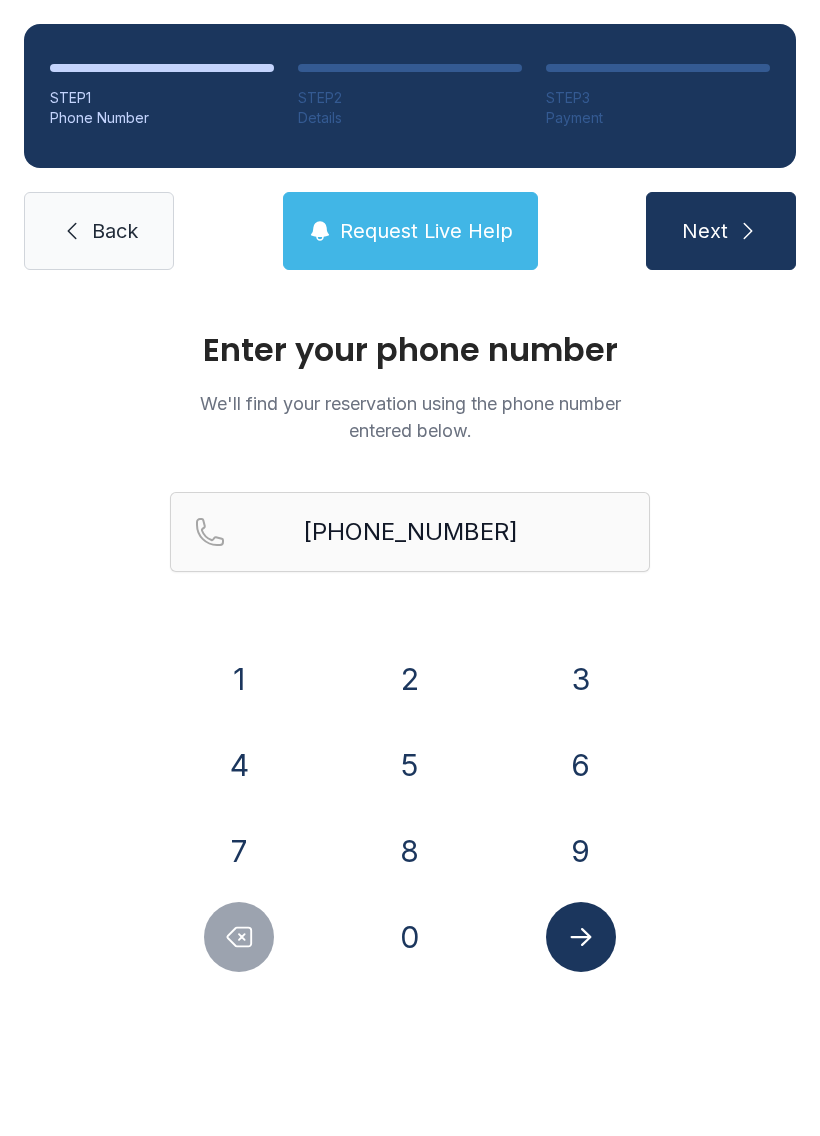 click 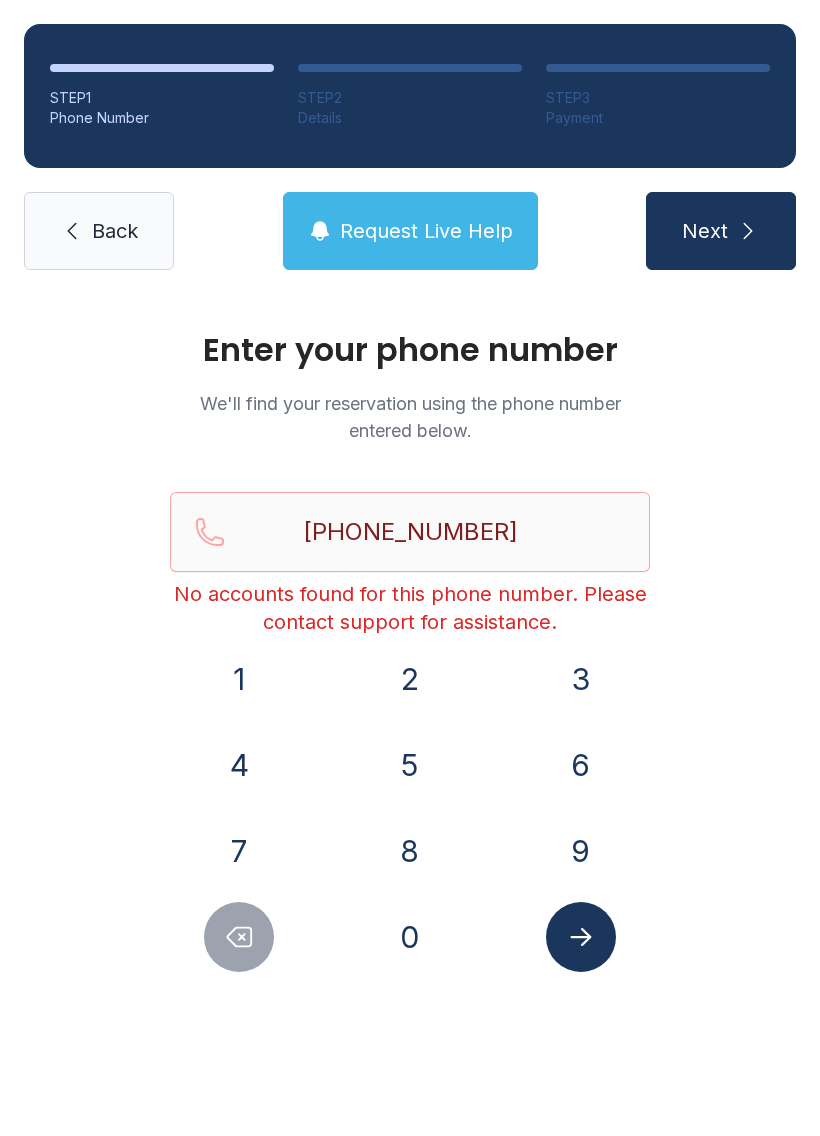 click on "Back" at bounding box center (115, 231) 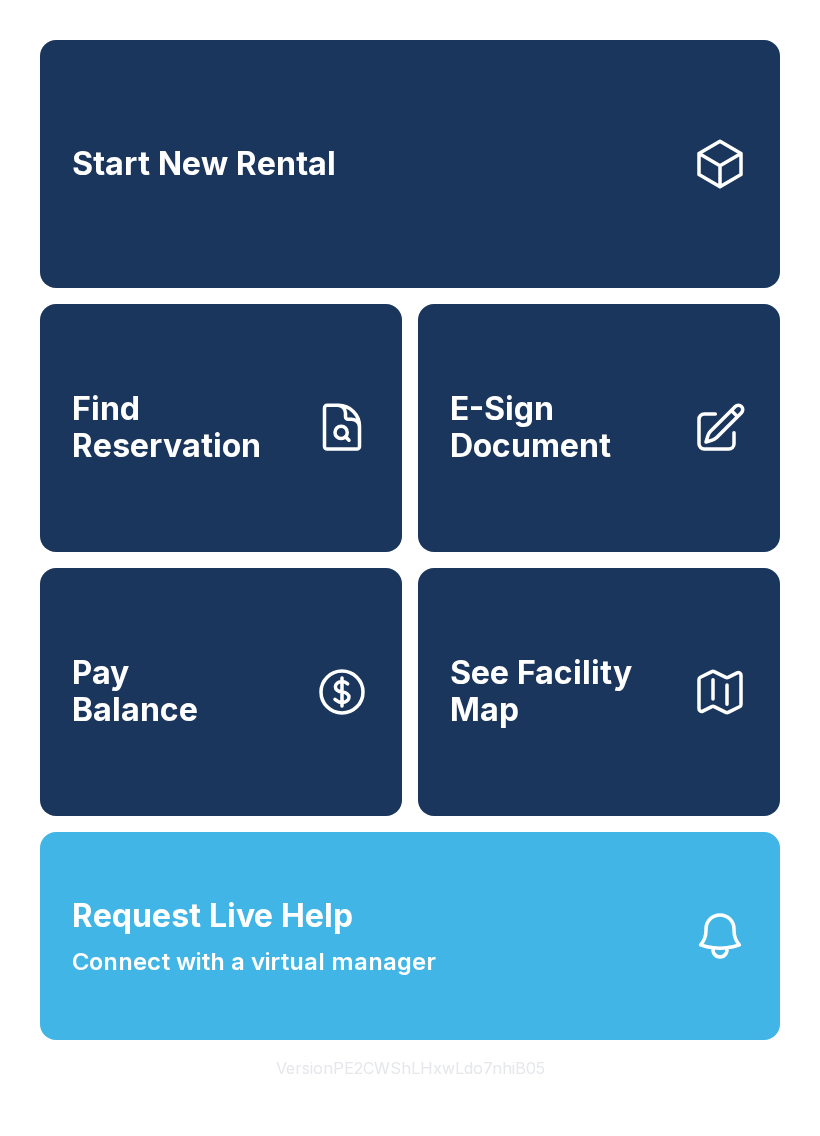 click on "Start New Rental" at bounding box center [410, 164] 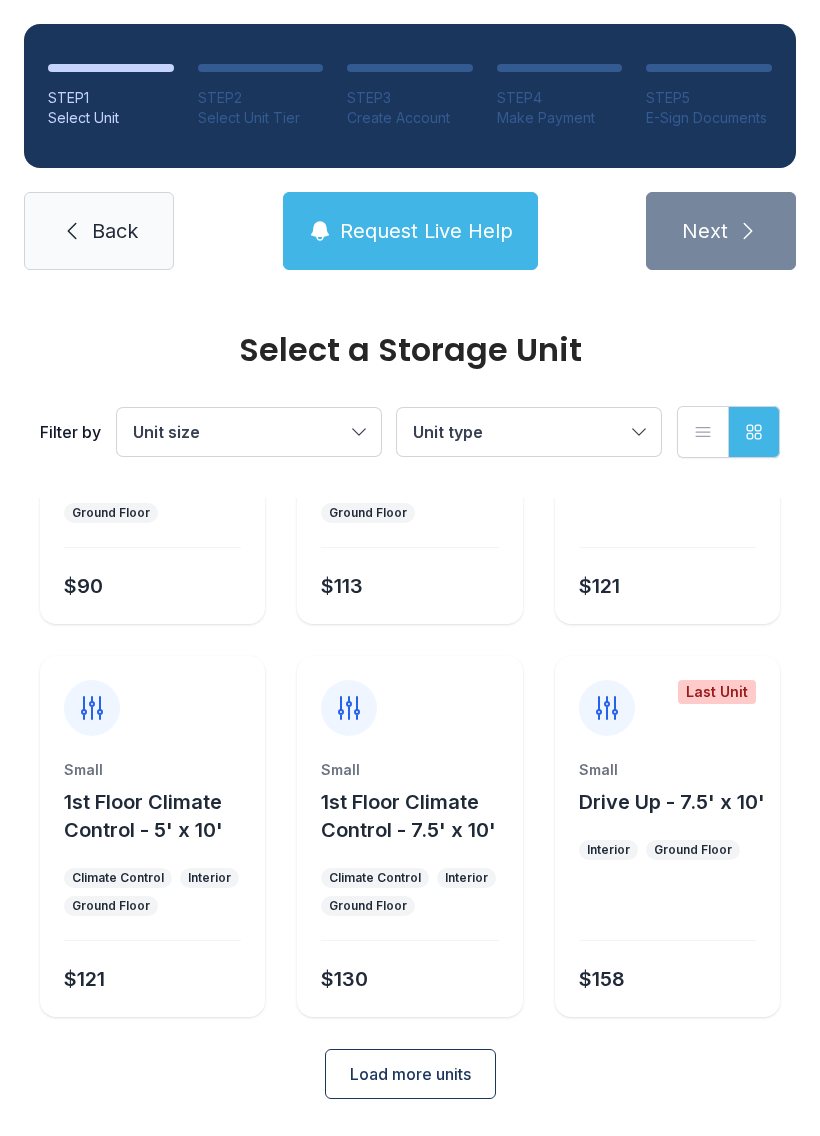 scroll, scrollTop: 238, scrollLeft: 0, axis: vertical 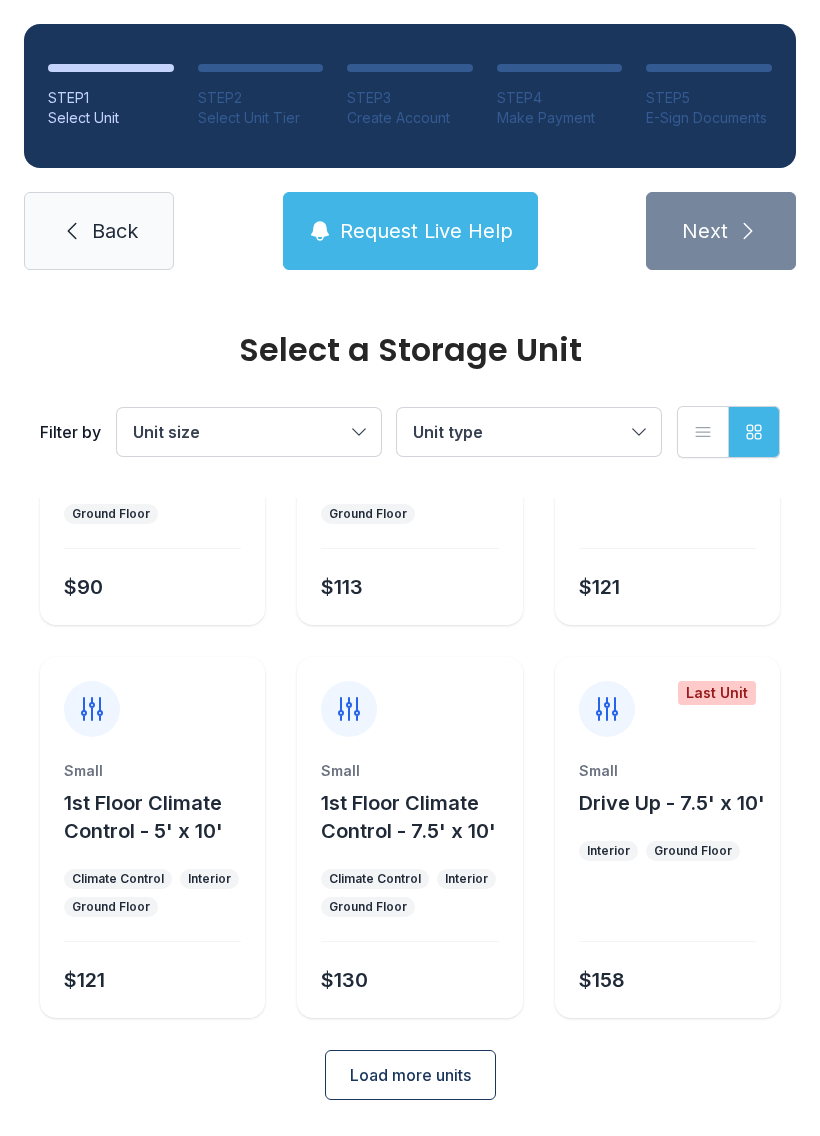 click on "Load more units" at bounding box center (410, 1075) 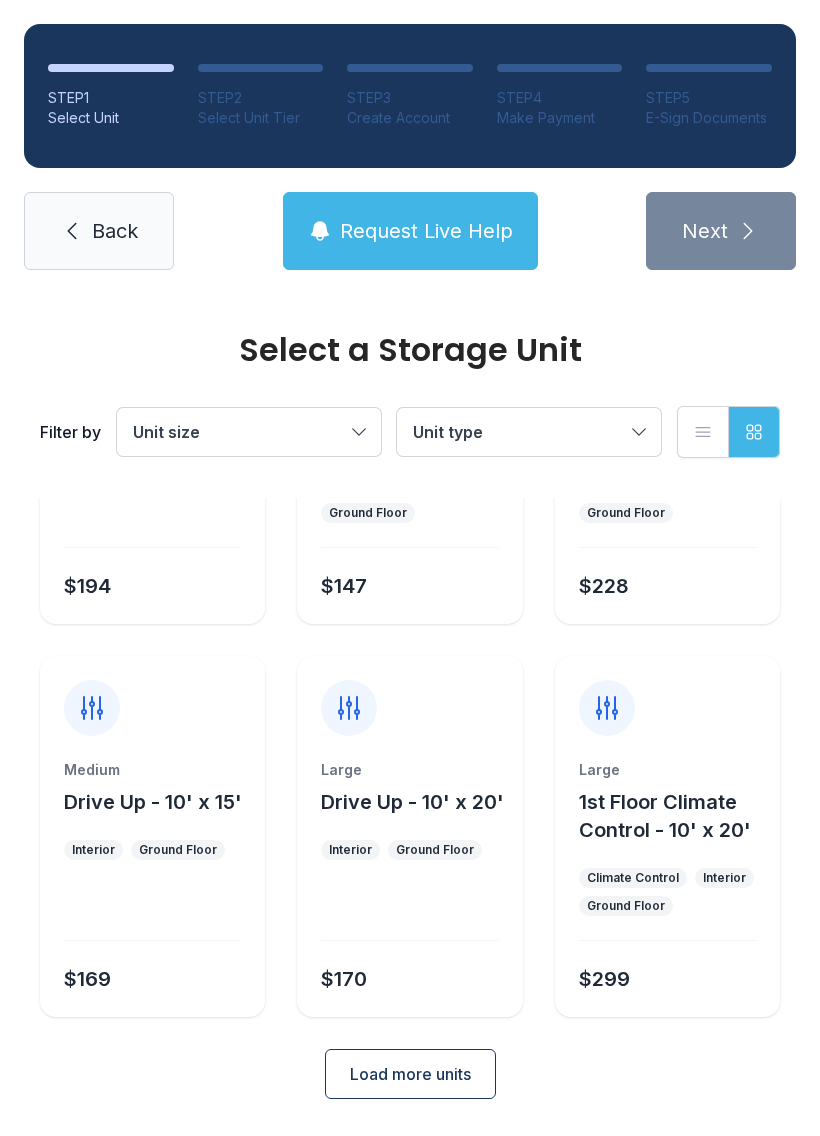 scroll, scrollTop: 1024, scrollLeft: 0, axis: vertical 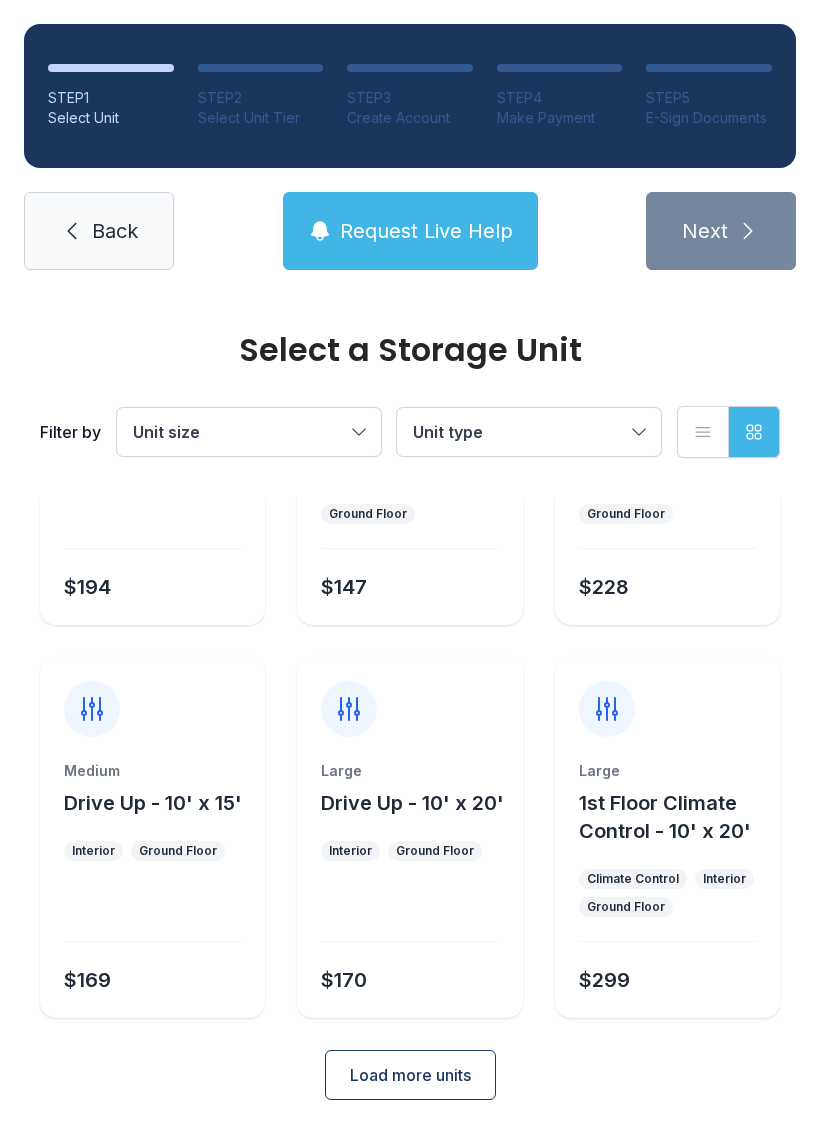 click on "Large Drive Up - 10' x 20' Interior Ground Floor $170" at bounding box center (409, 837) 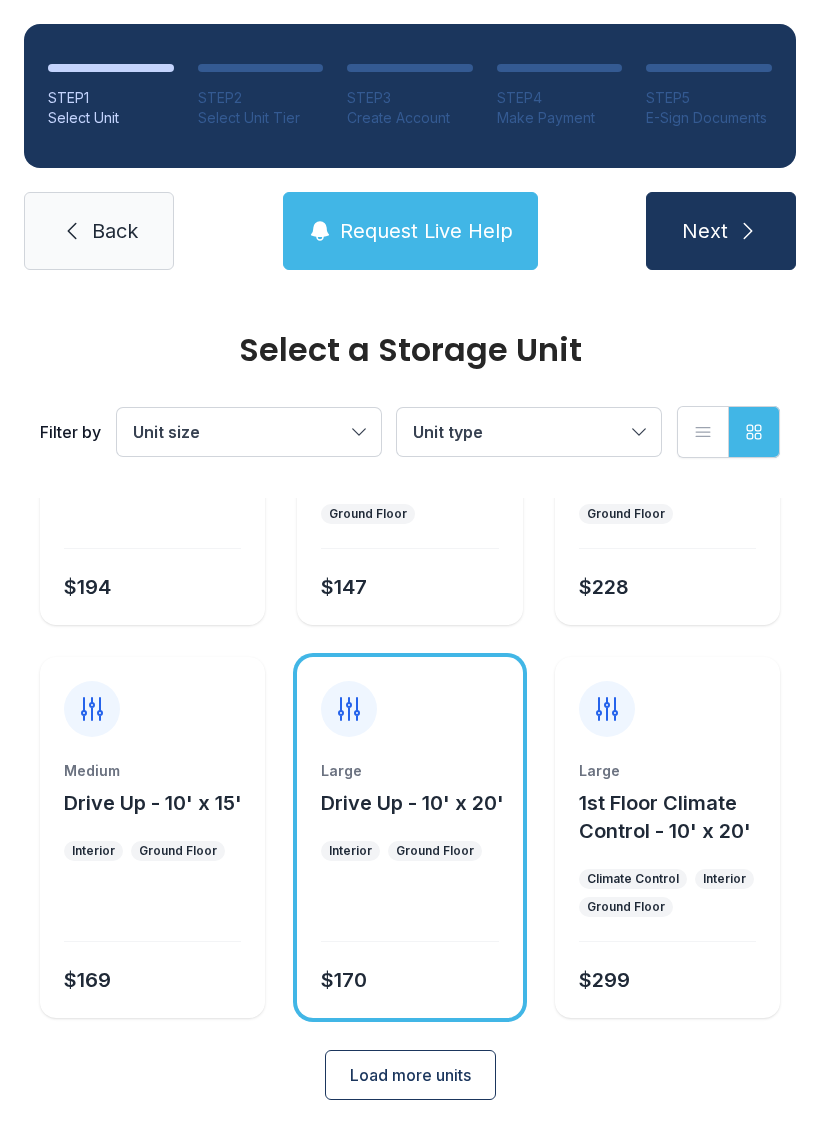 click 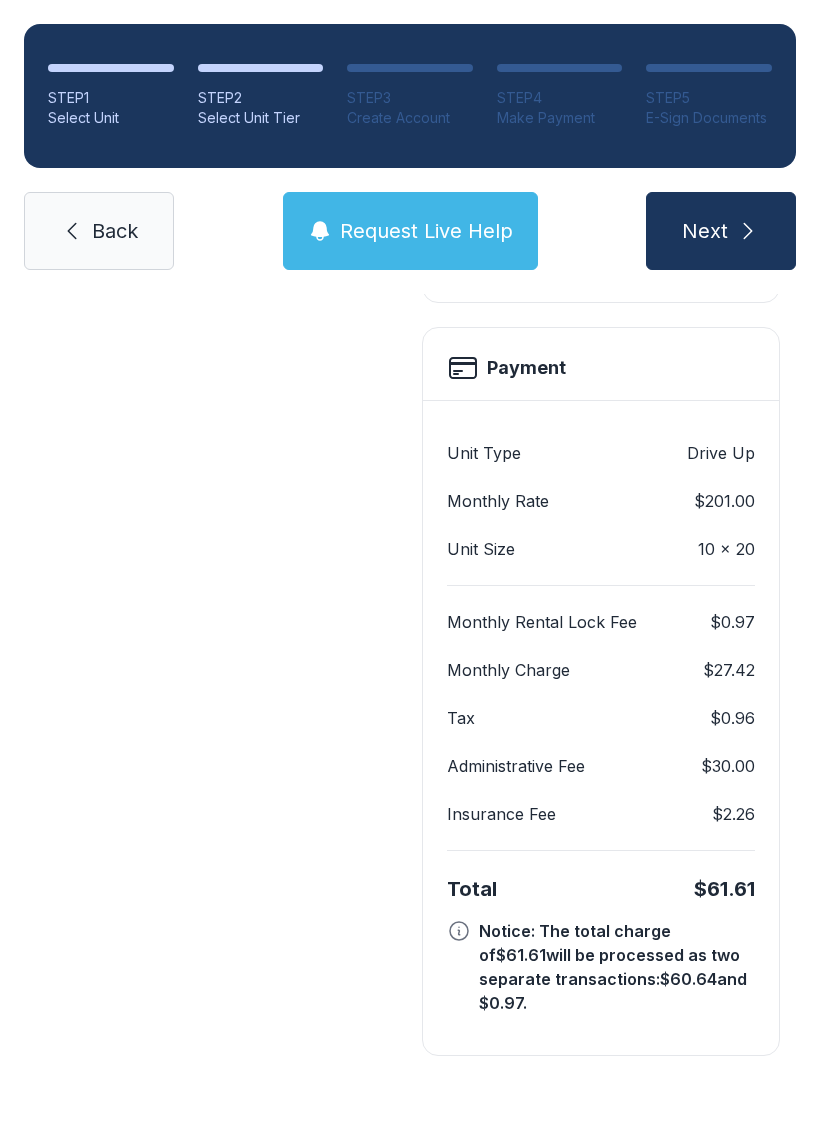 scroll, scrollTop: 0, scrollLeft: 0, axis: both 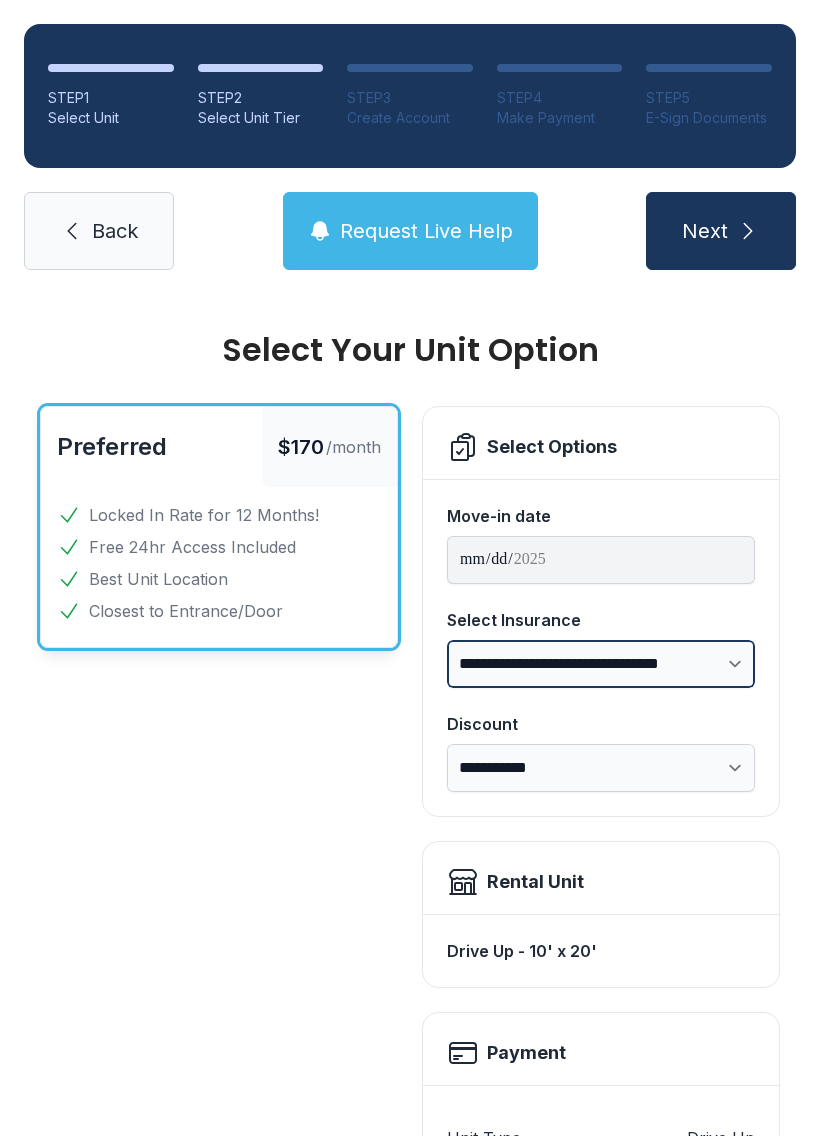 click on "**********" at bounding box center [601, 664] 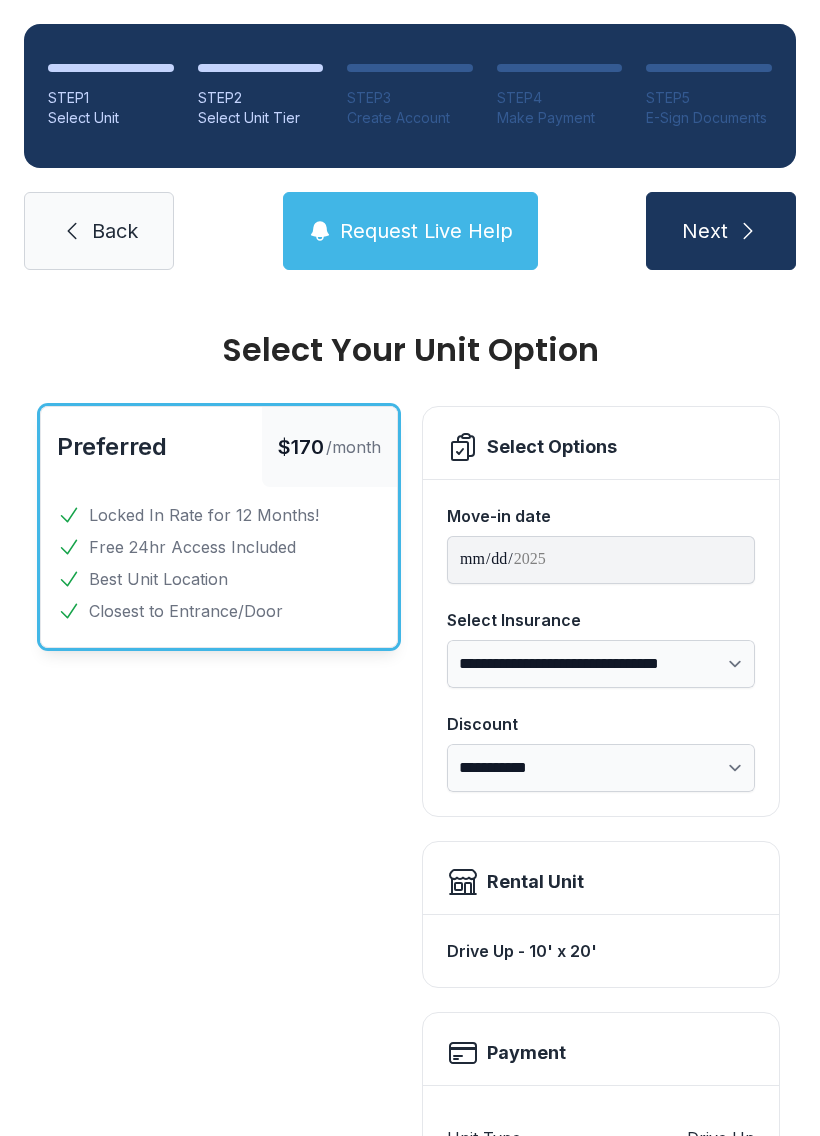 click on "Back" at bounding box center (115, 231) 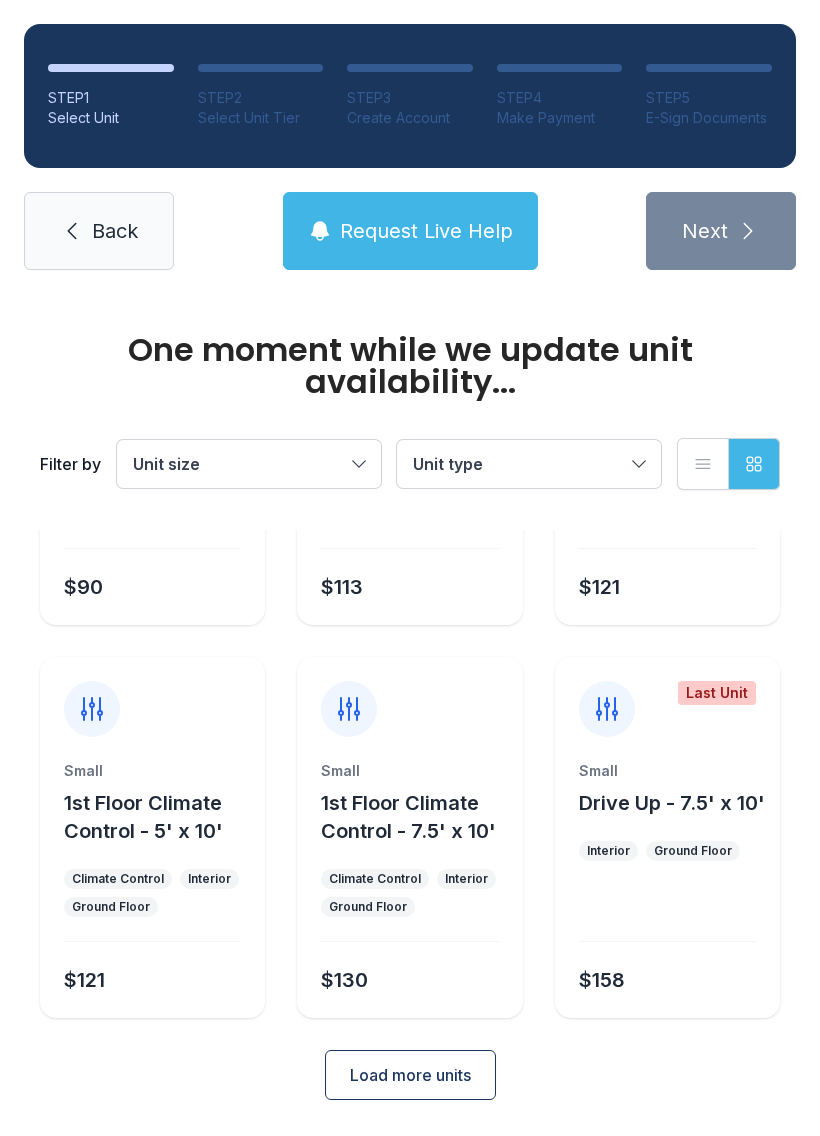 click on "Load more units" at bounding box center (410, 1075) 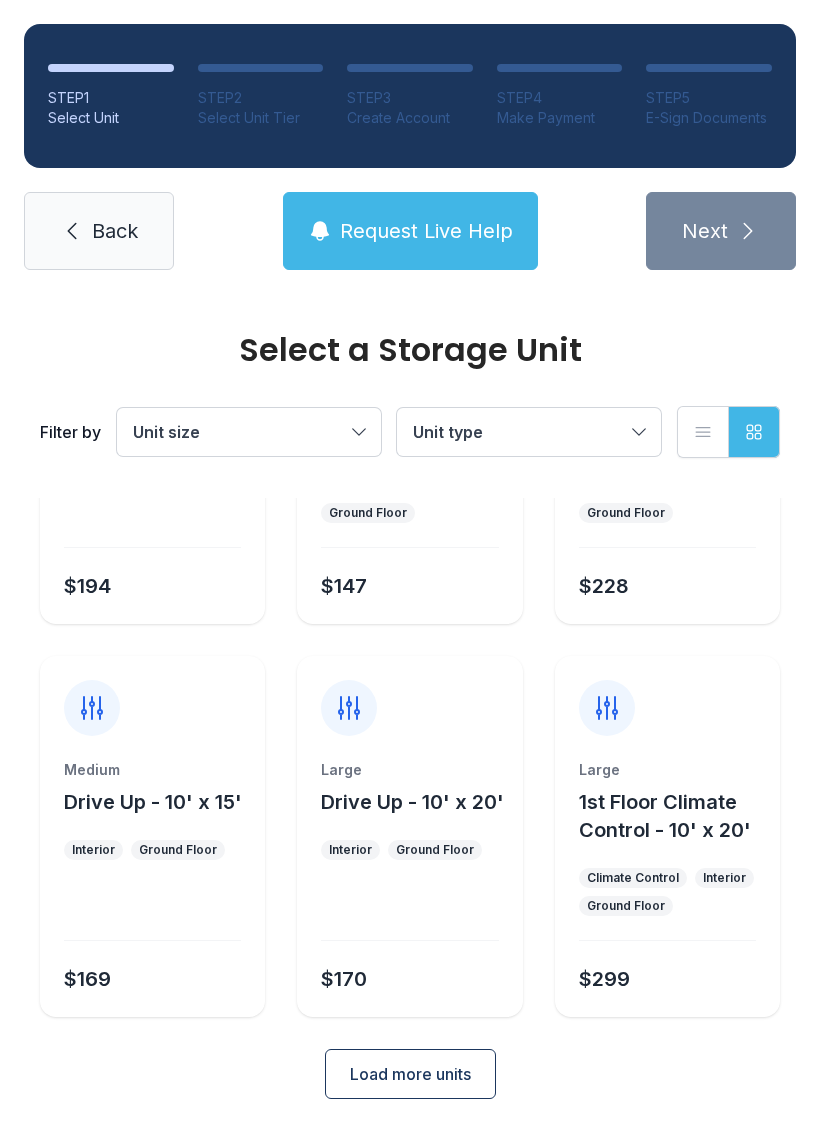 scroll, scrollTop: 1024, scrollLeft: 0, axis: vertical 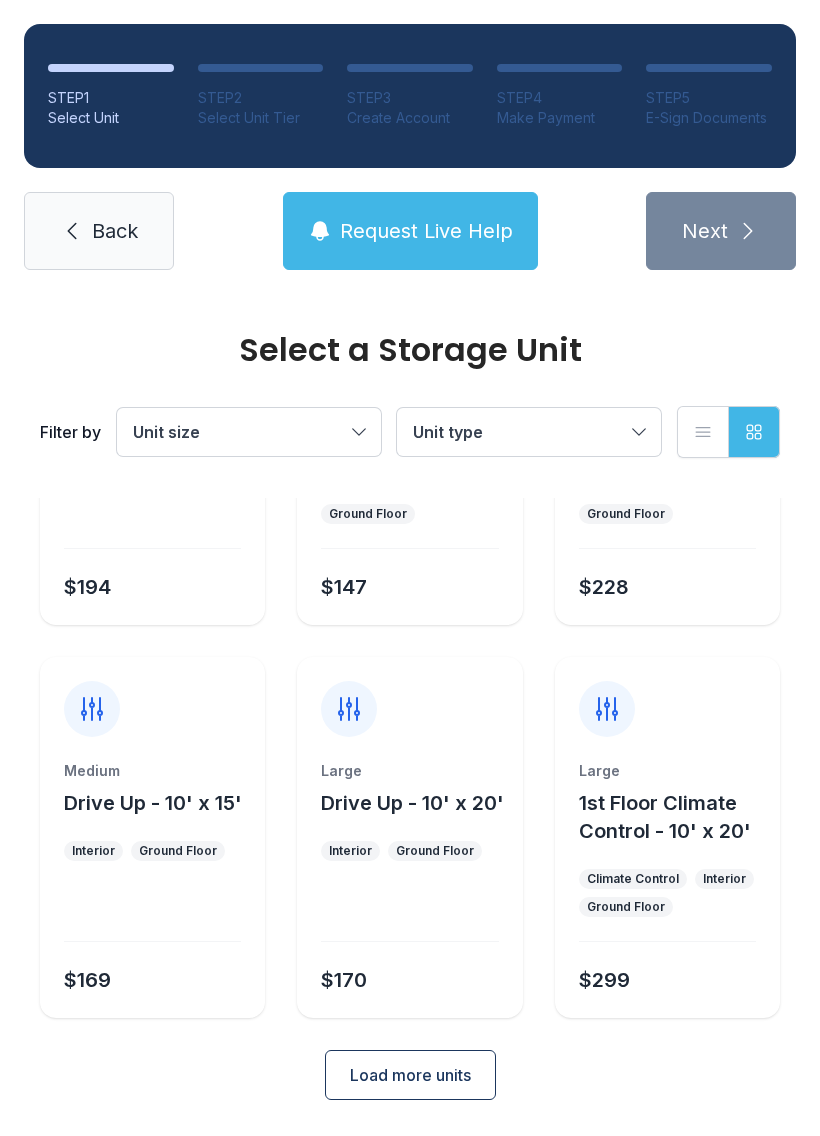 click at bounding box center [409, 913] 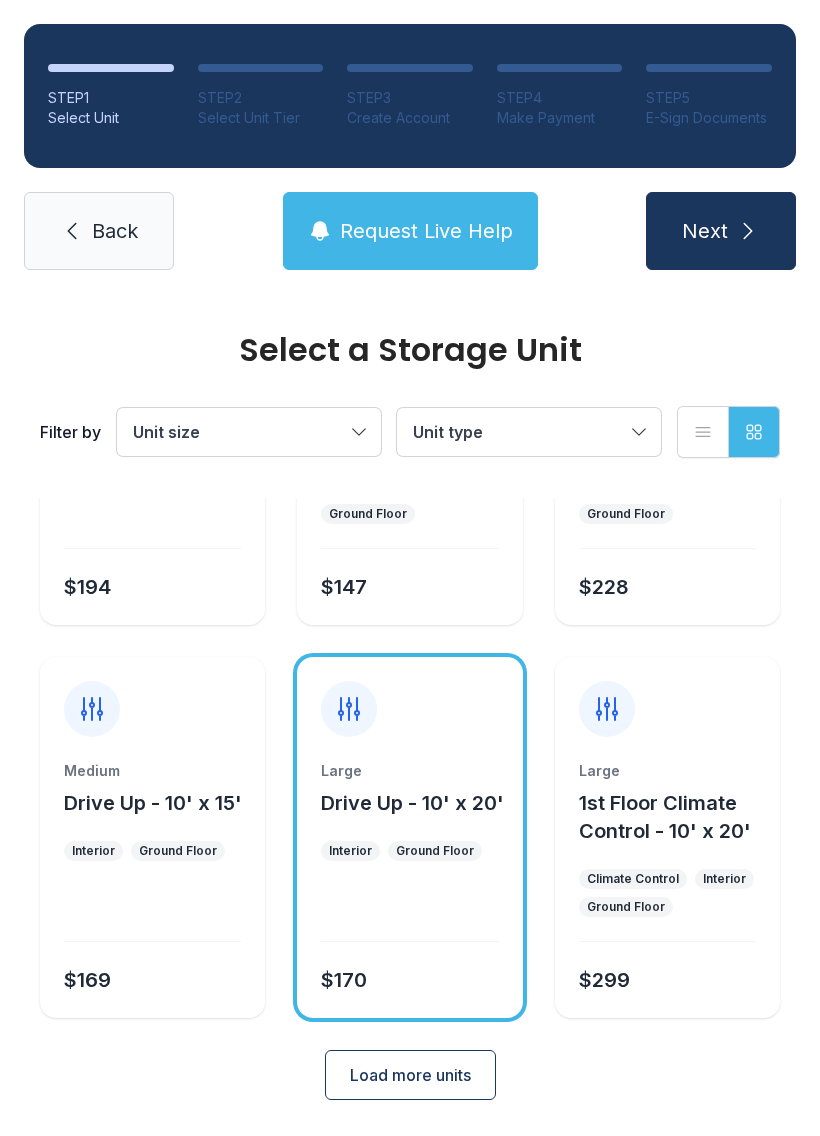 click on "Next" at bounding box center [705, 231] 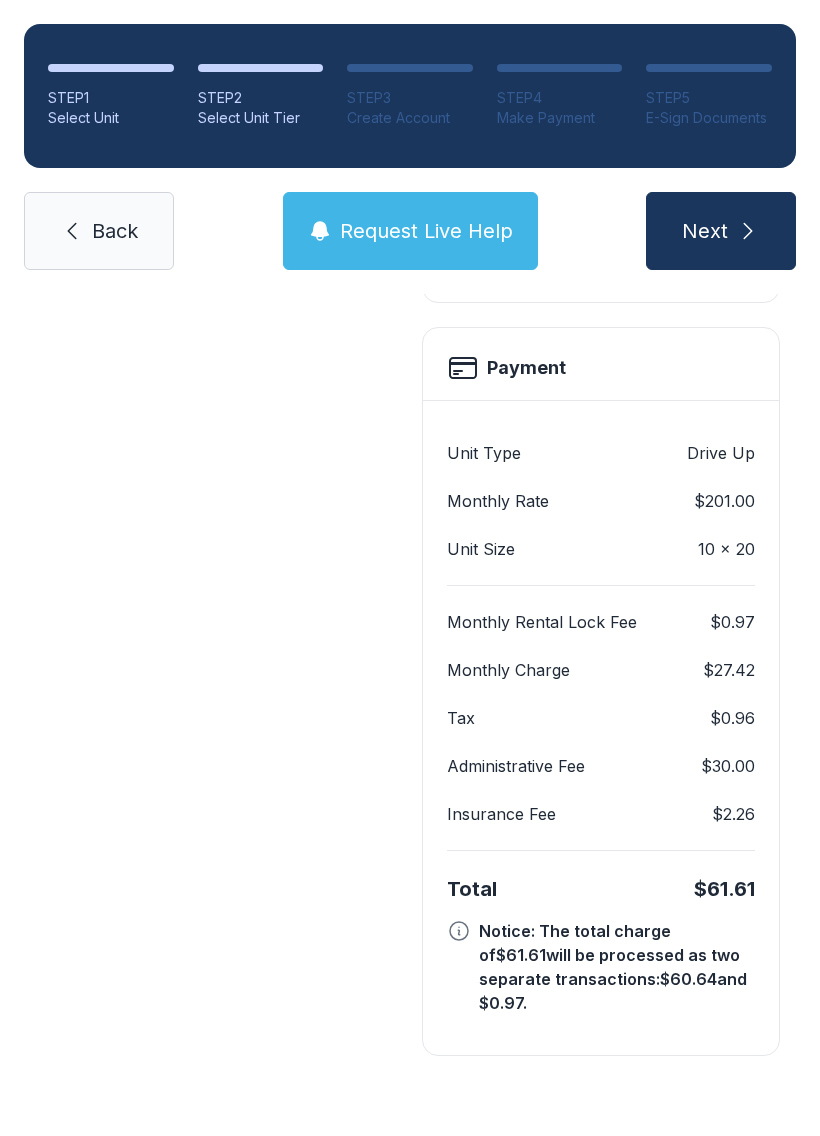 scroll, scrollTop: 0, scrollLeft: 0, axis: both 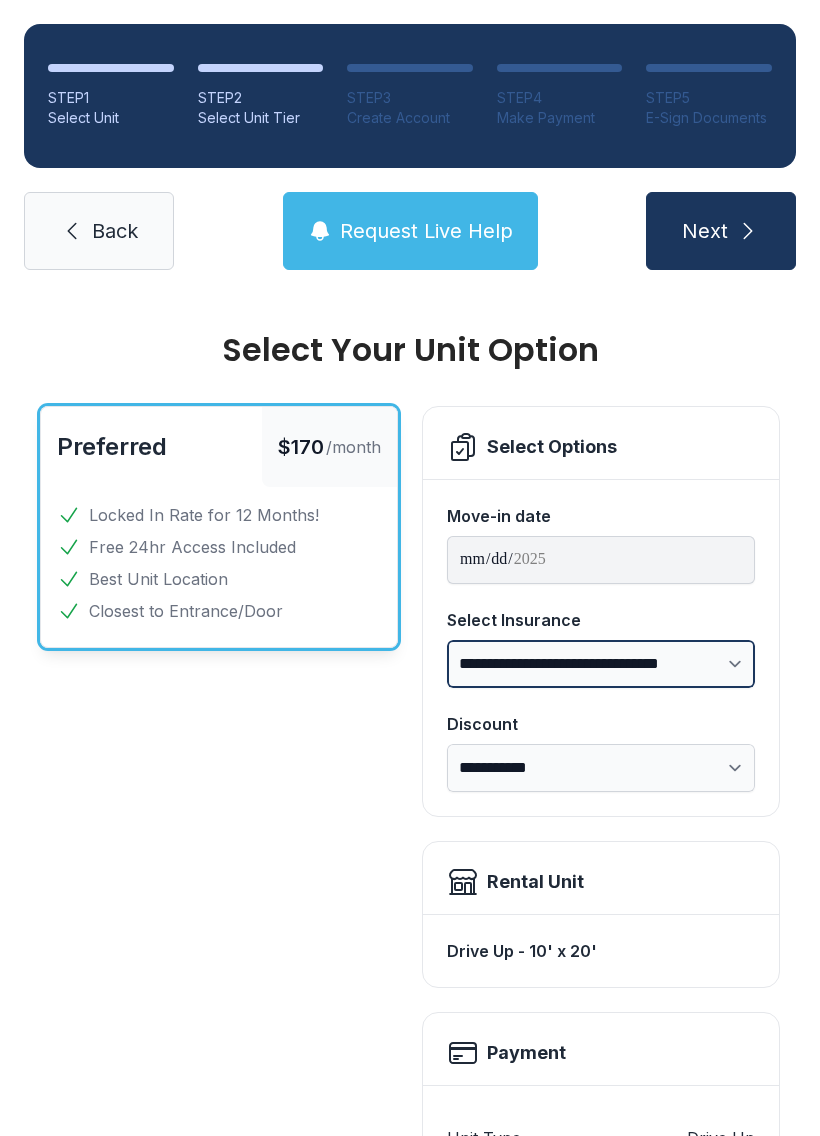 click on "**********" at bounding box center (601, 664) 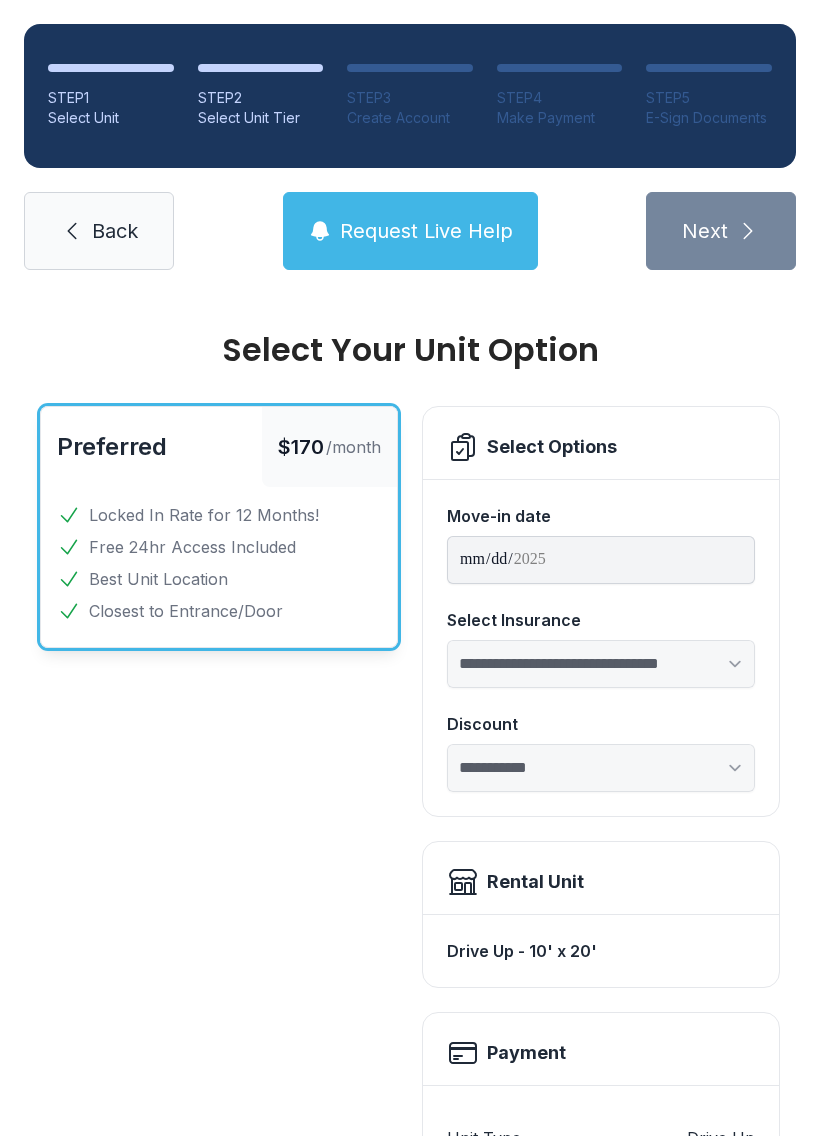 select on "****" 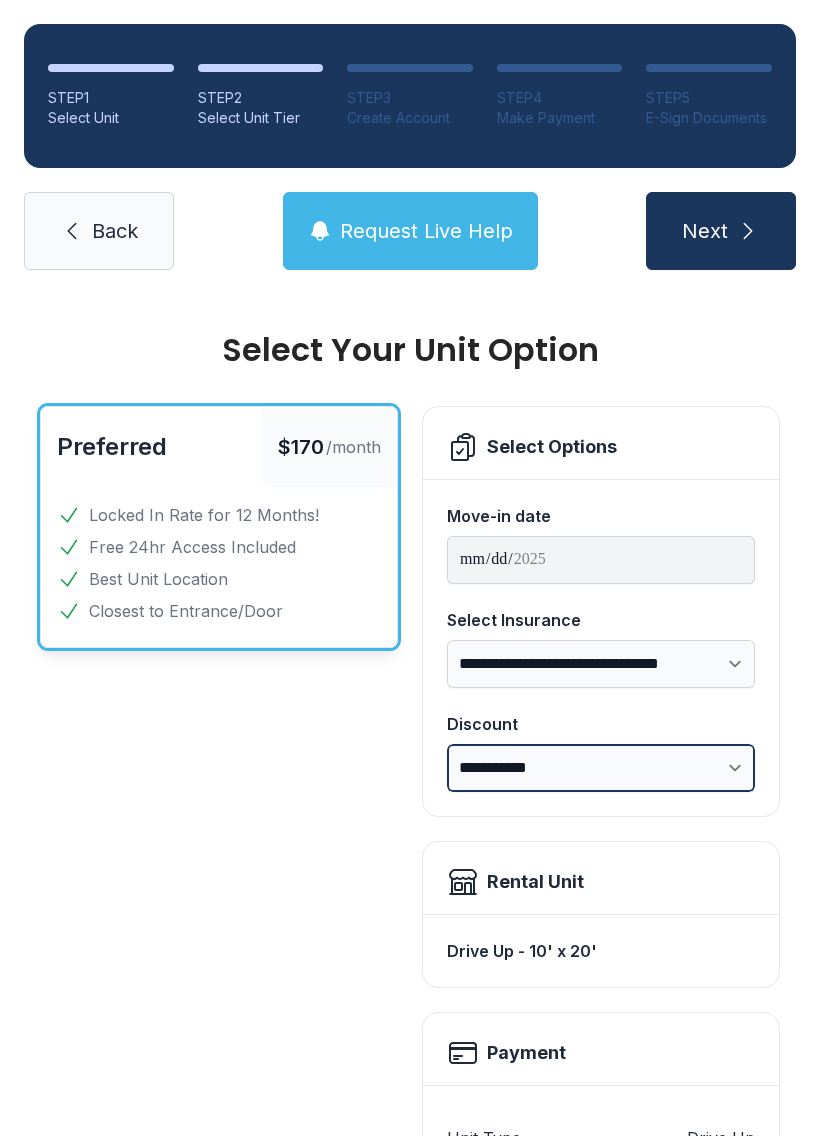 click on "**********" at bounding box center (601, 768) 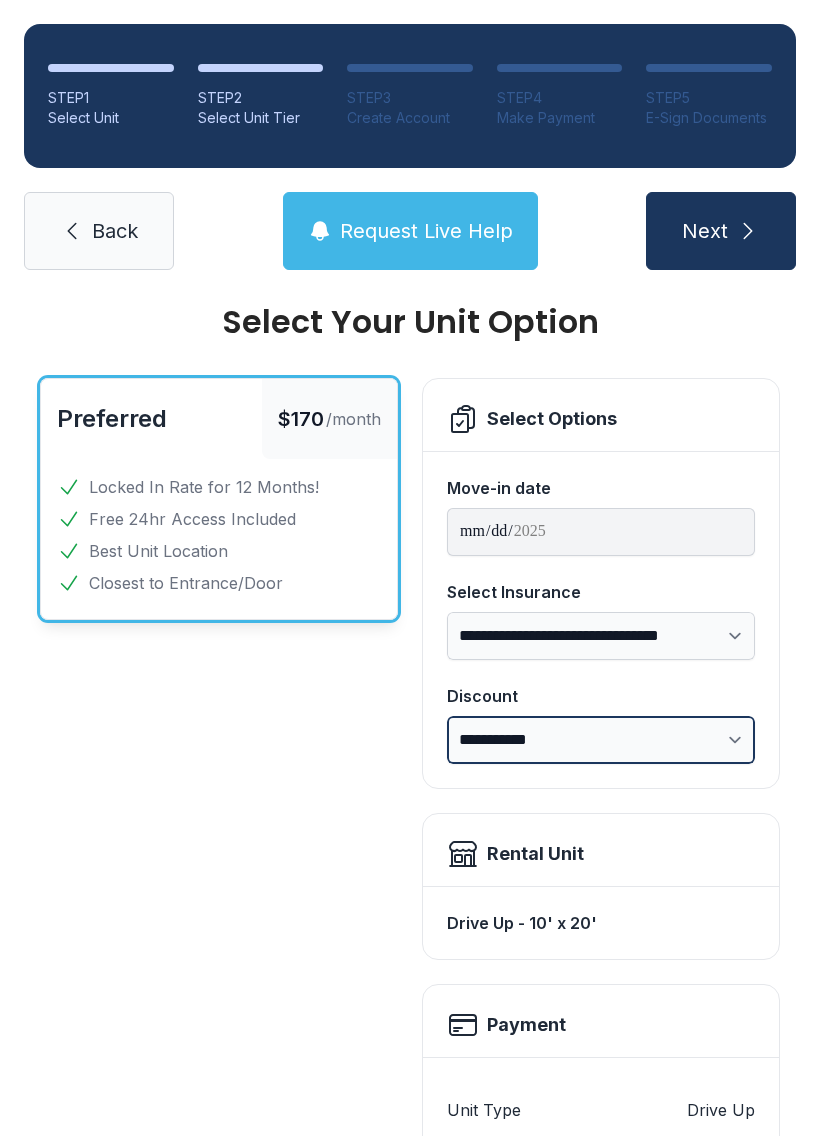 scroll, scrollTop: 27, scrollLeft: 0, axis: vertical 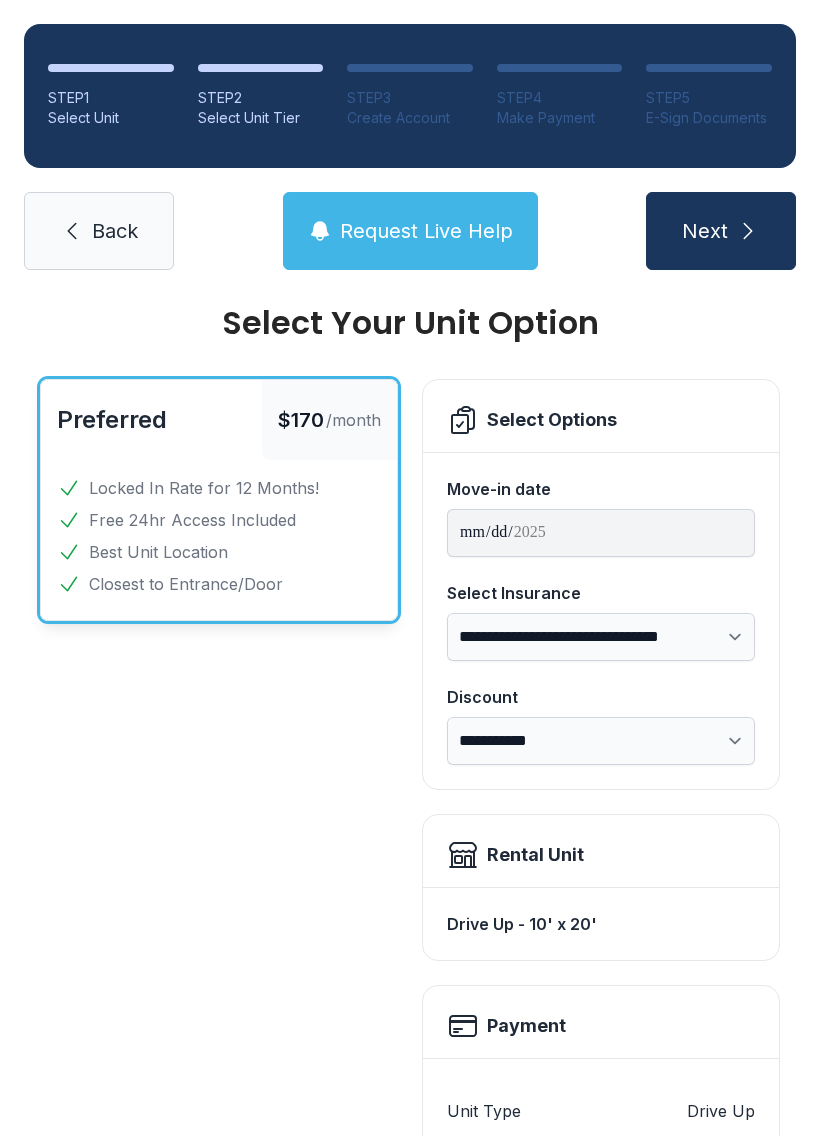 click 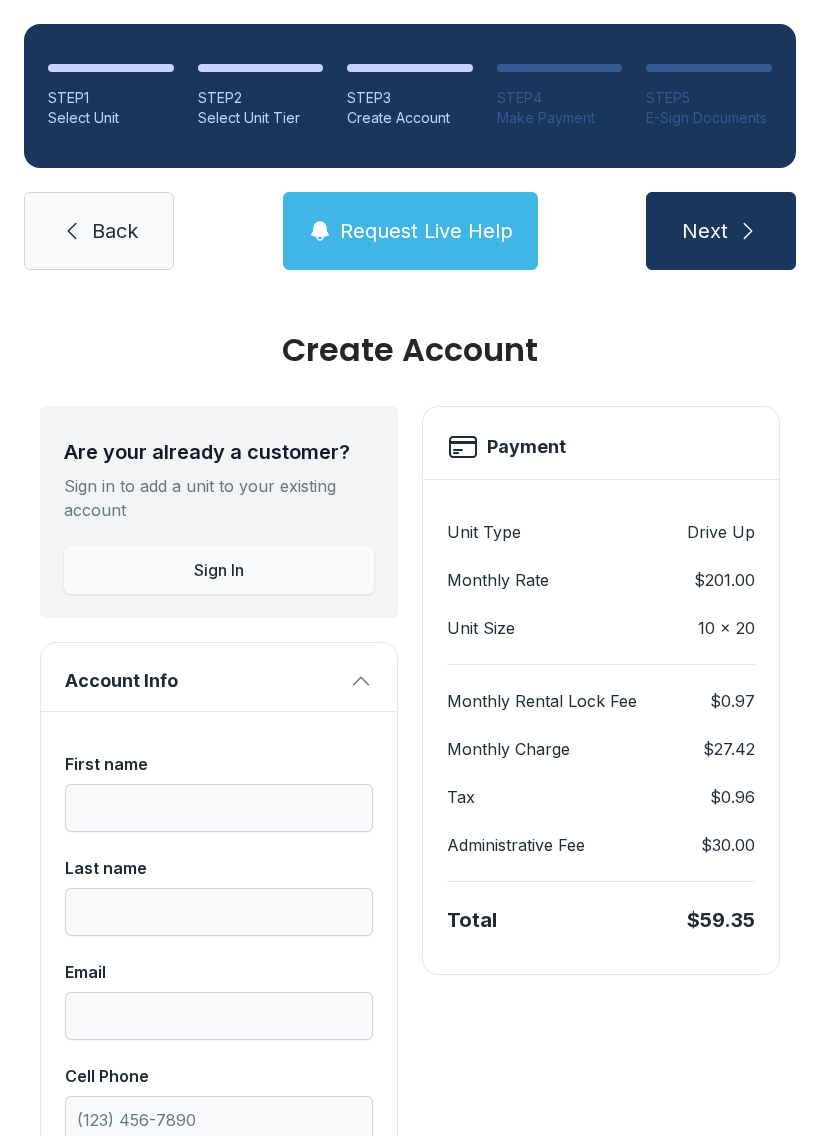 scroll, scrollTop: 0, scrollLeft: 0, axis: both 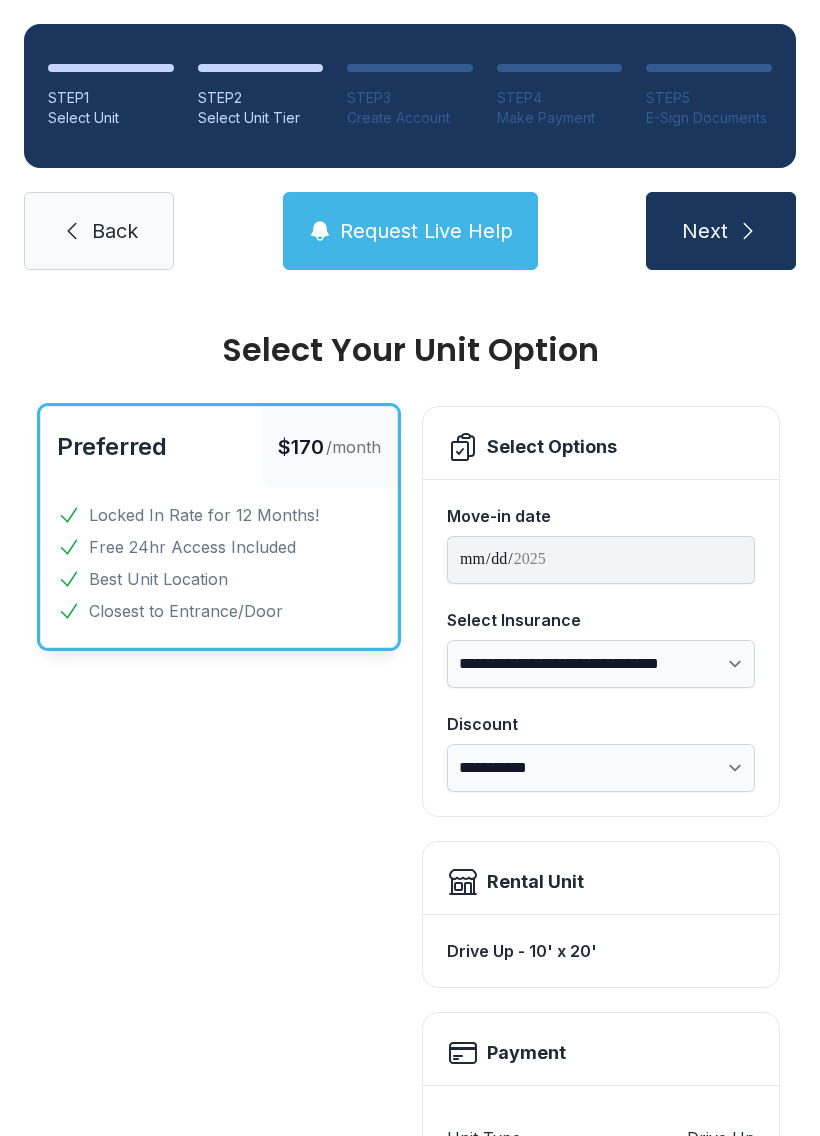 click on "Next" at bounding box center (721, 231) 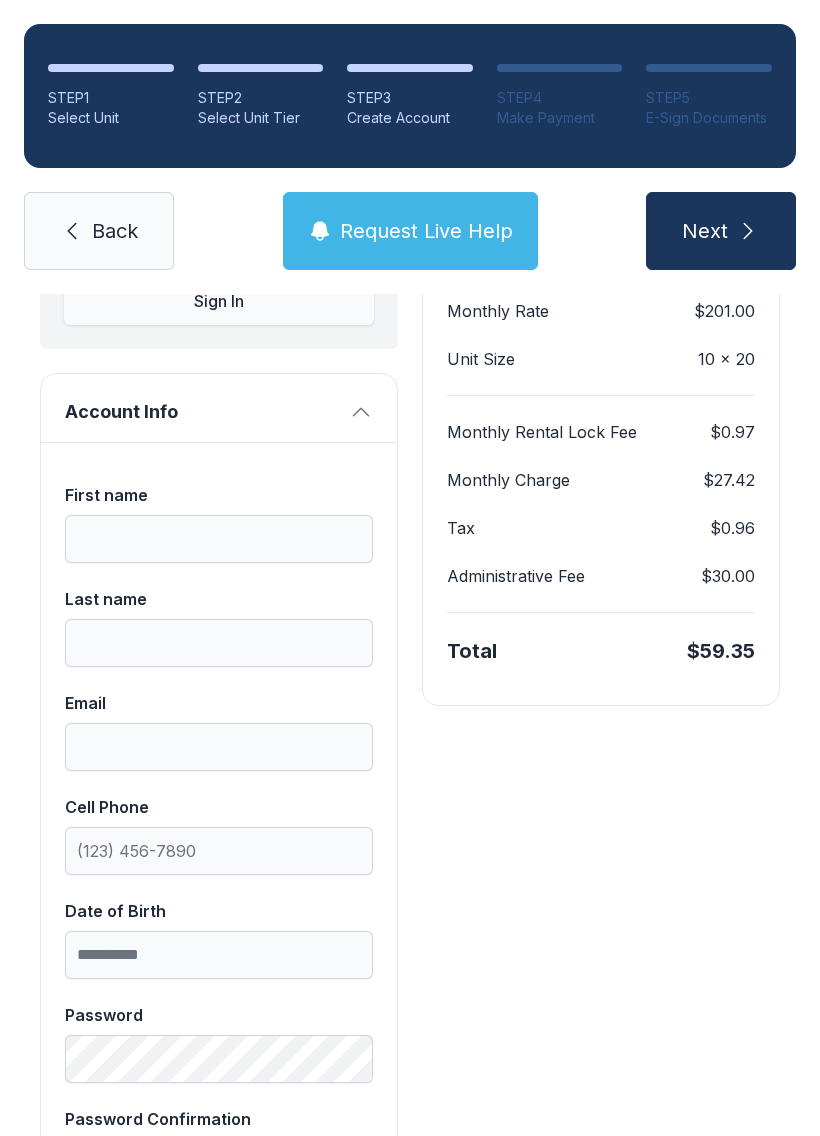scroll, scrollTop: 267, scrollLeft: 0, axis: vertical 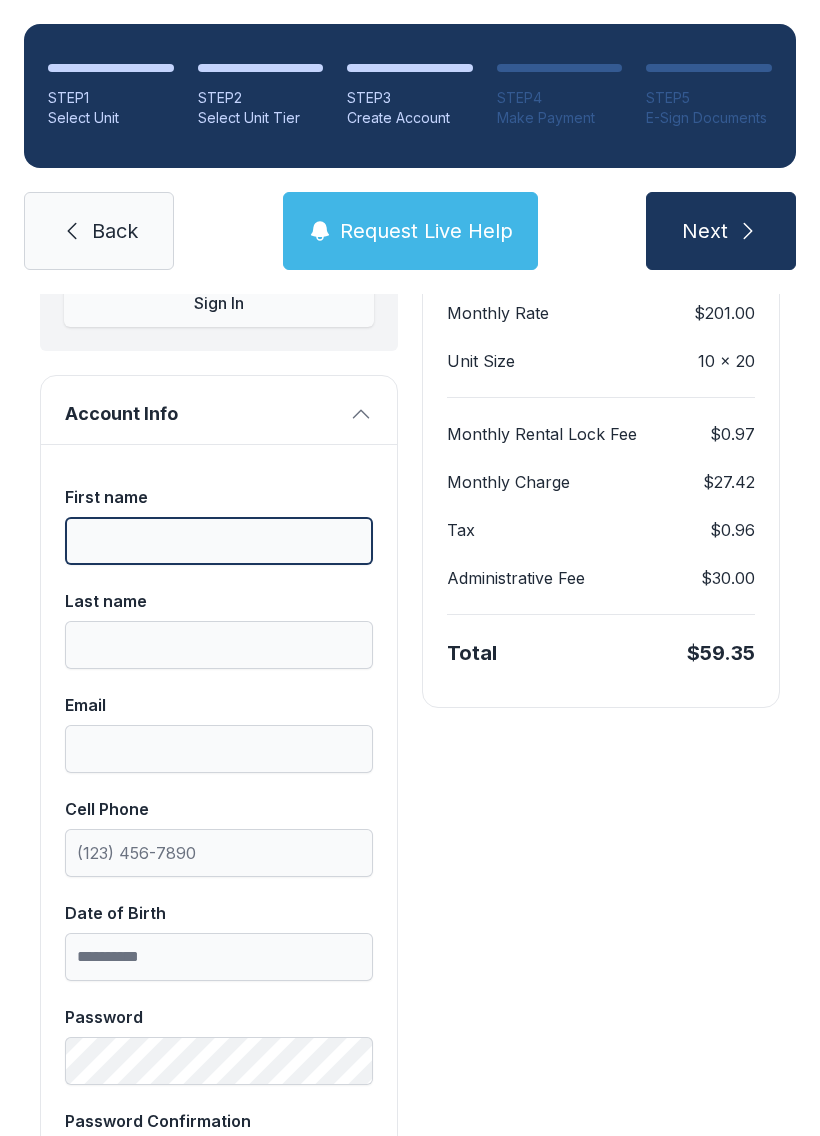 click on "First name" at bounding box center [219, 541] 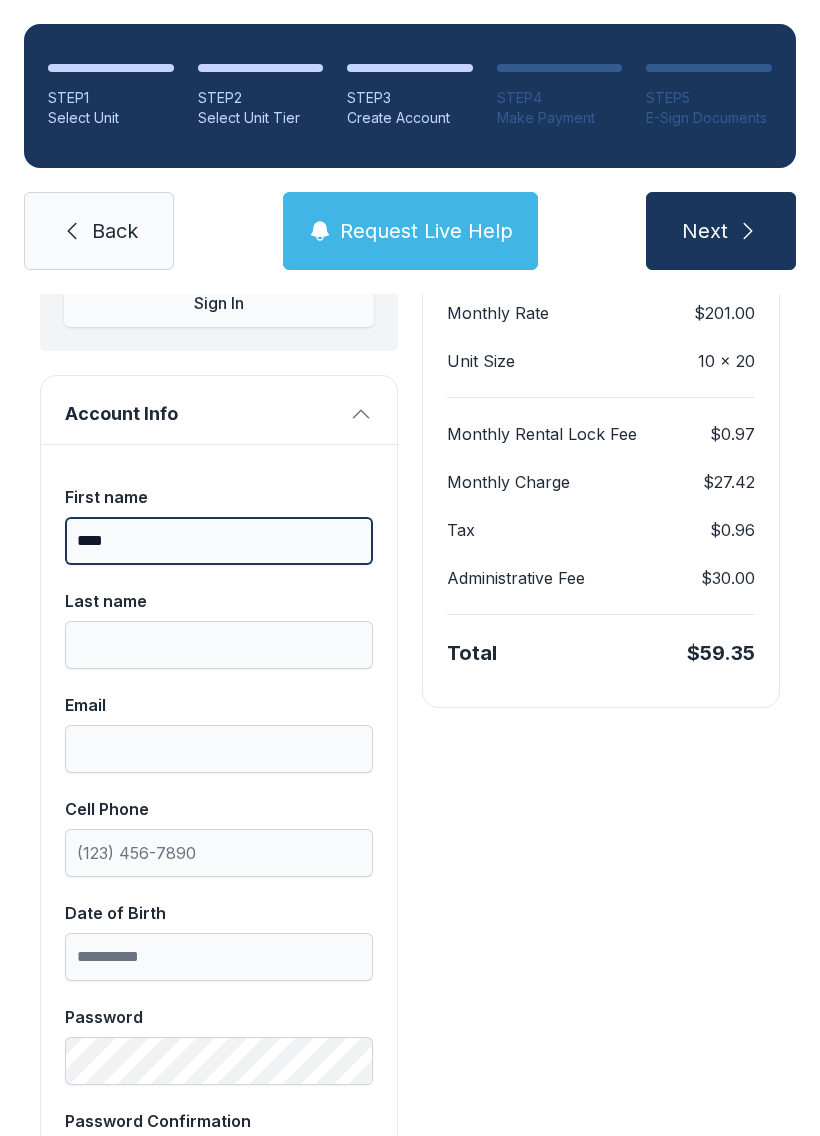 type on "****" 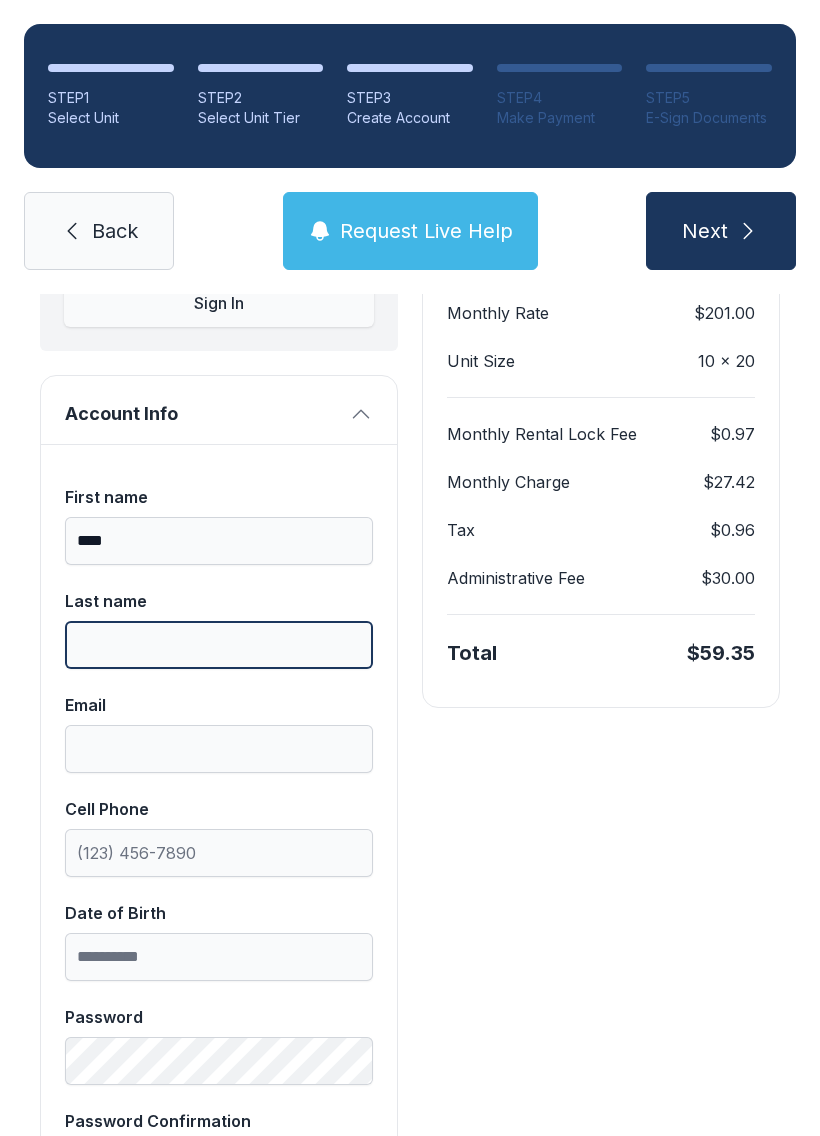 click on "Last name" at bounding box center (219, 645) 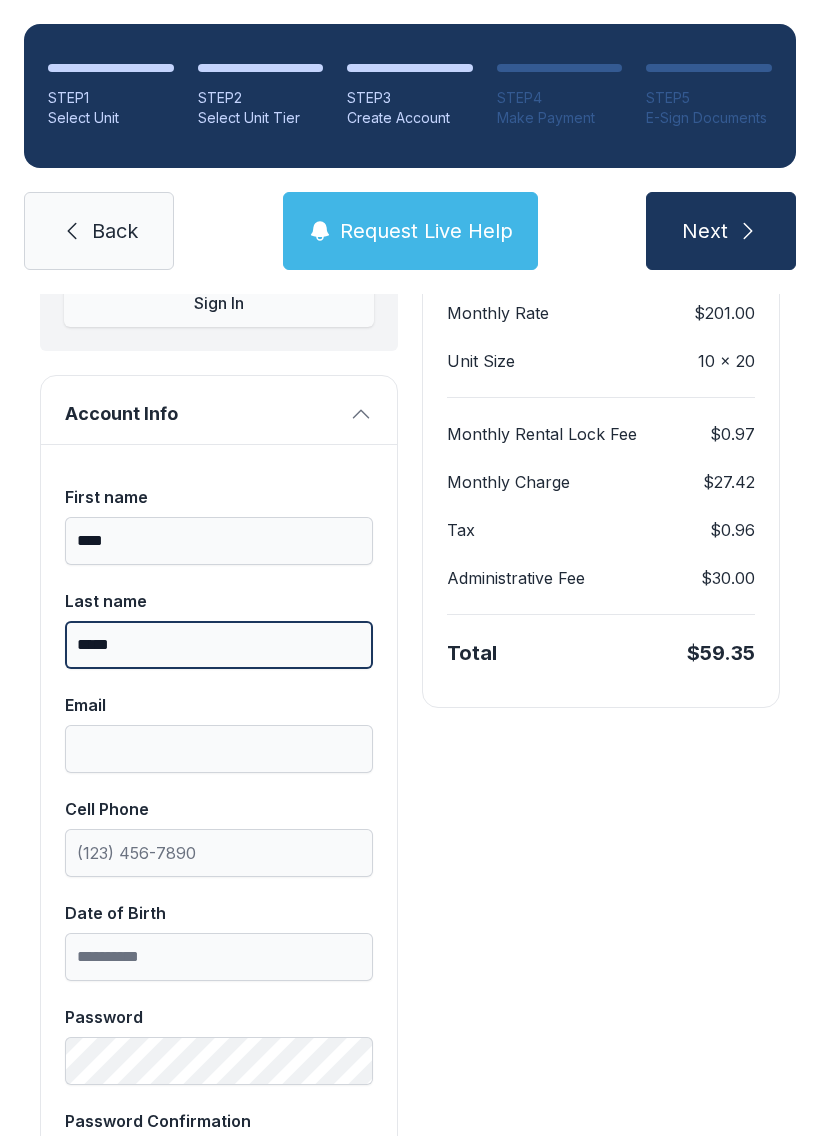 type on "*****" 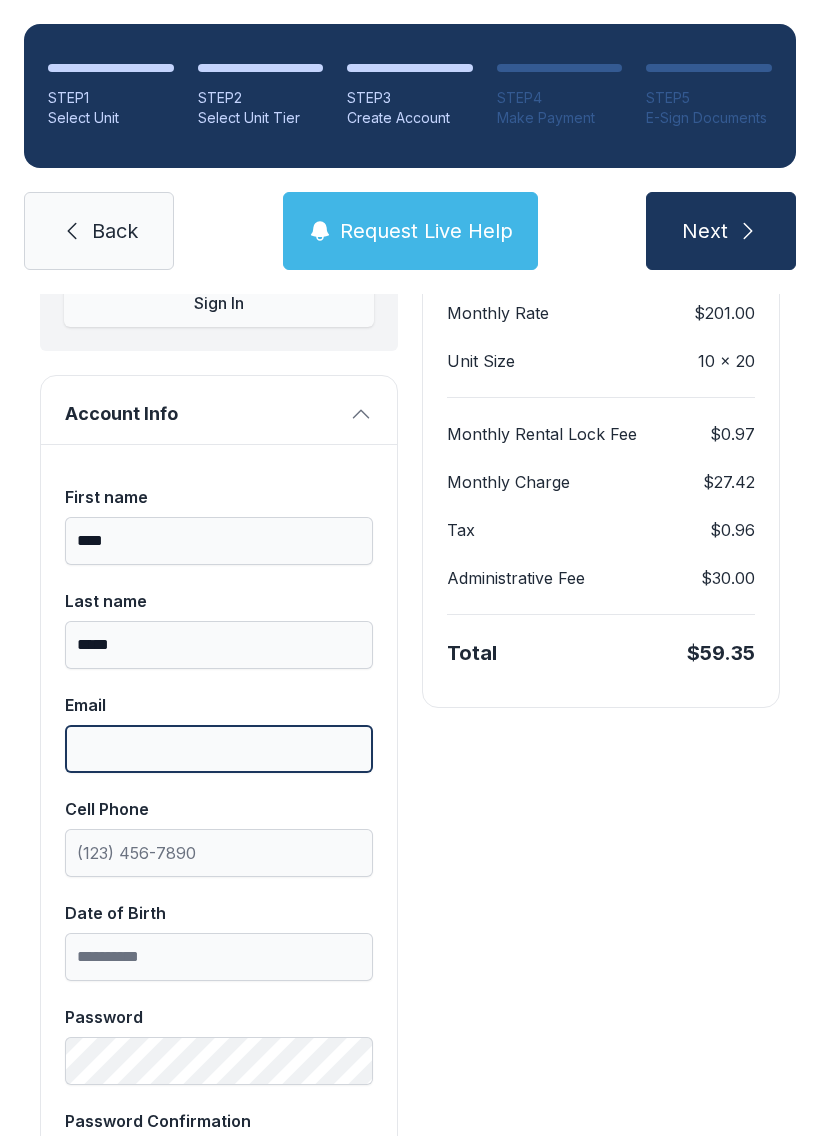 click on "Email" at bounding box center (219, 749) 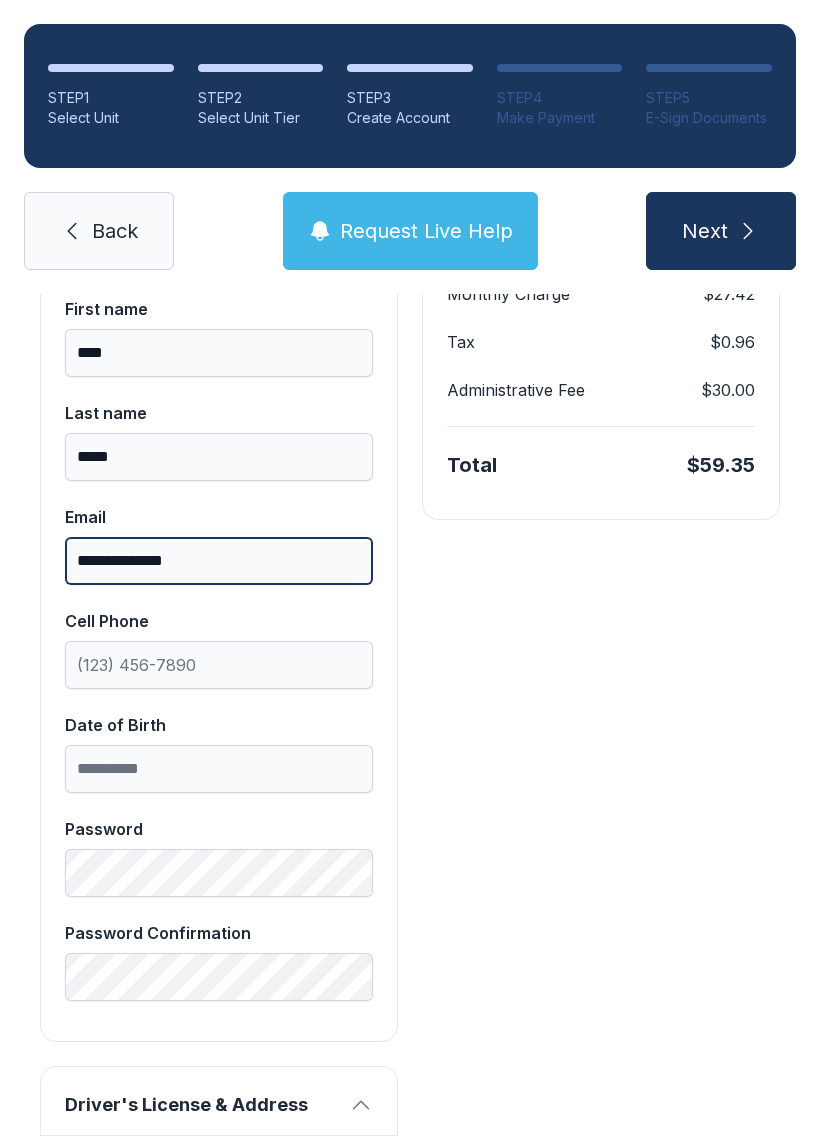 scroll, scrollTop: 453, scrollLeft: 0, axis: vertical 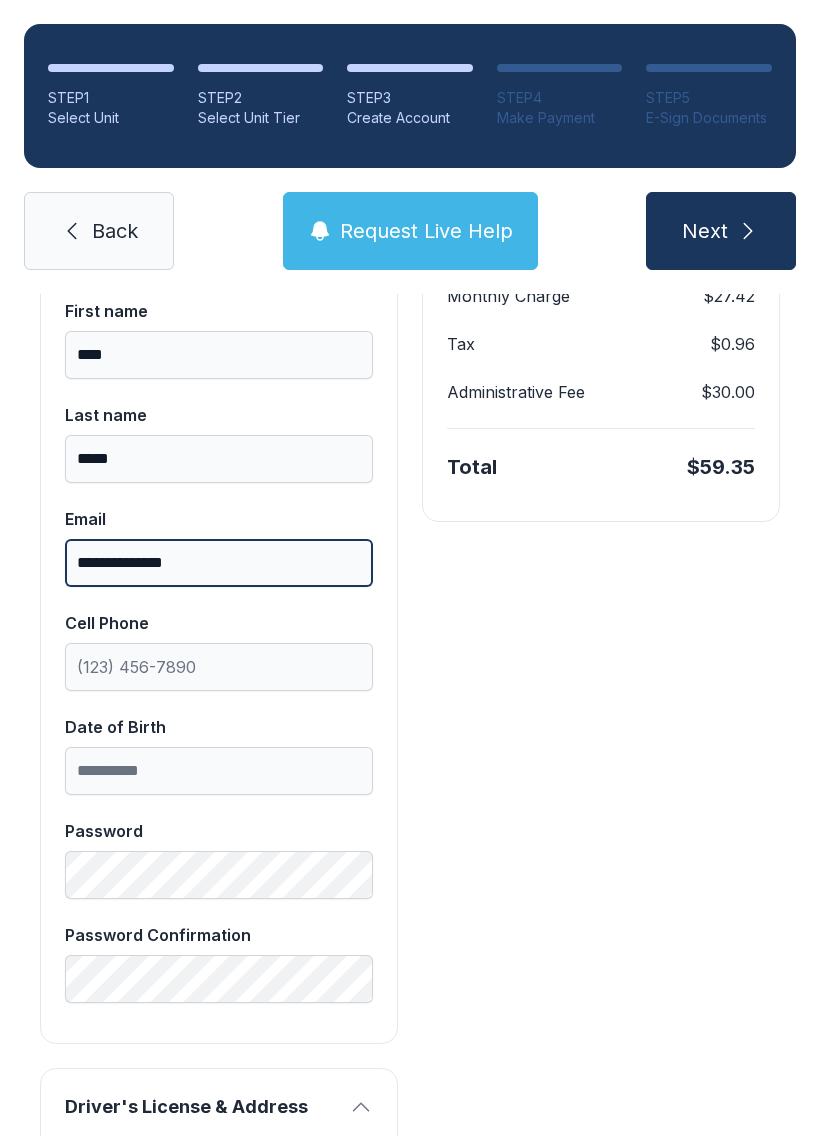 type on "**********" 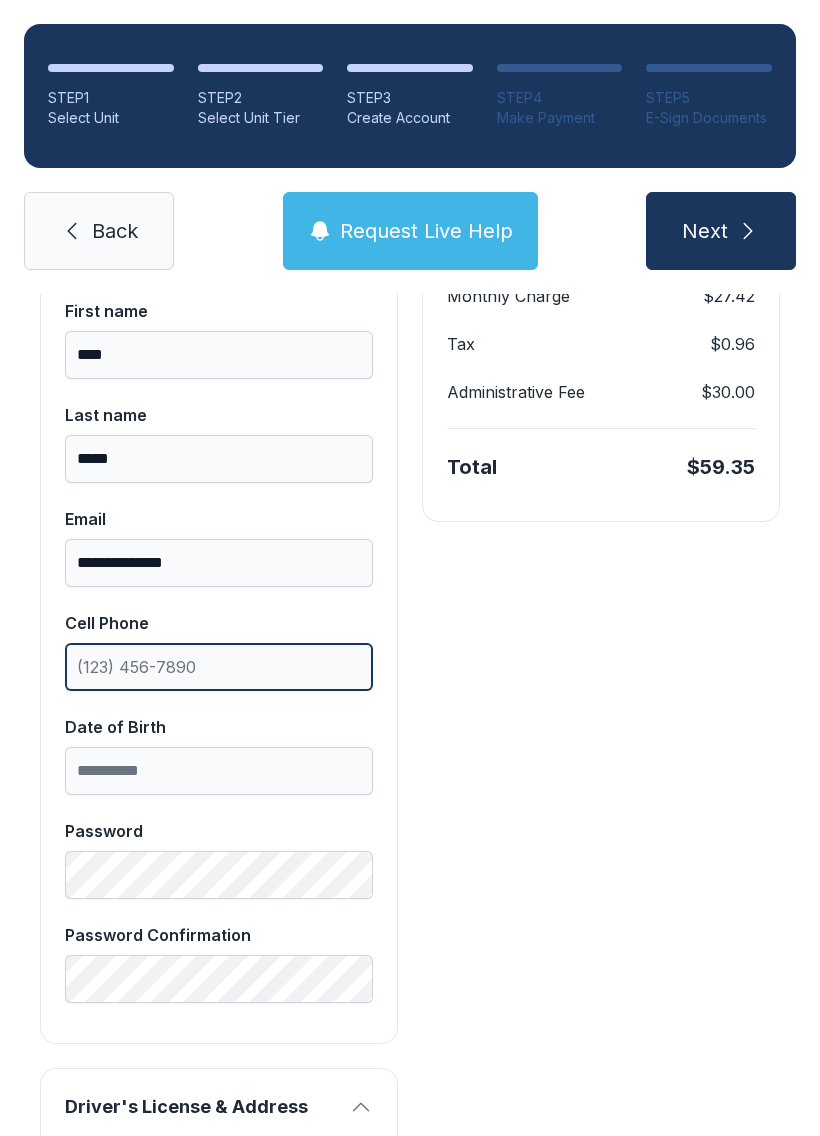 click on "Cell Phone" at bounding box center (219, 667) 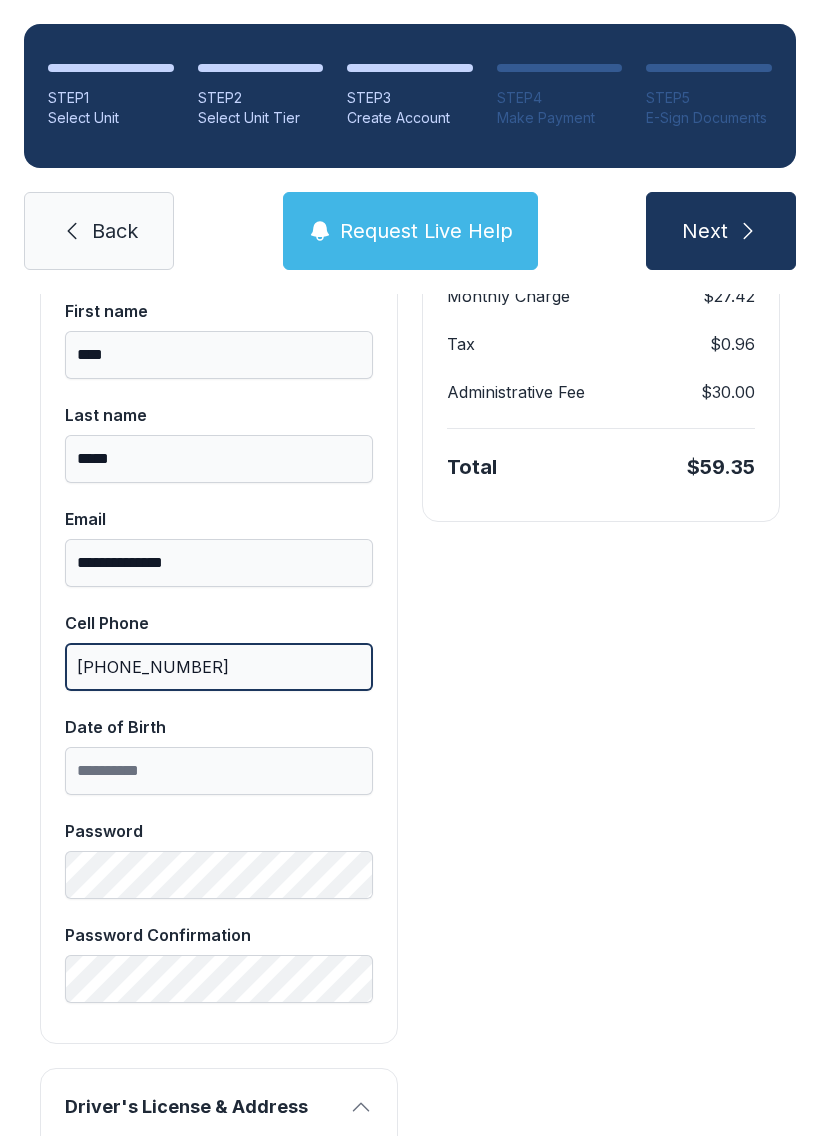 type on "[PHONE_NUMBER]" 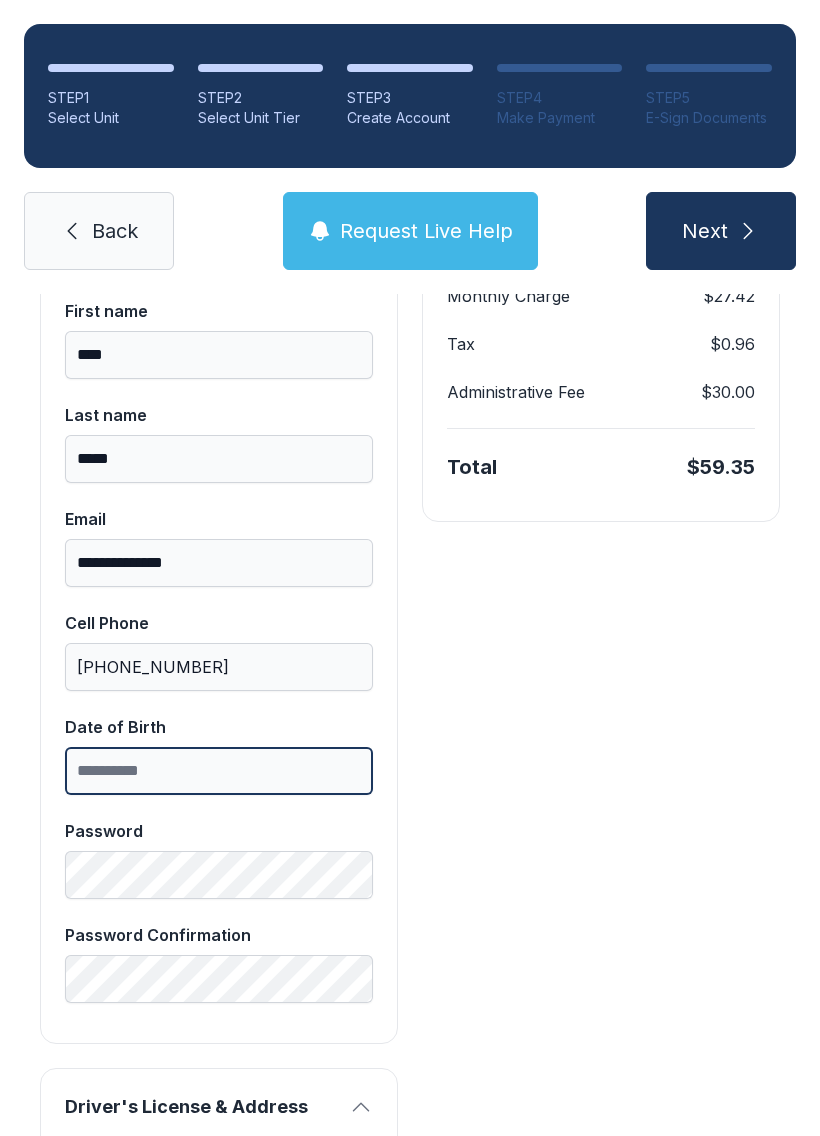 click on "Date of Birth" at bounding box center [219, 771] 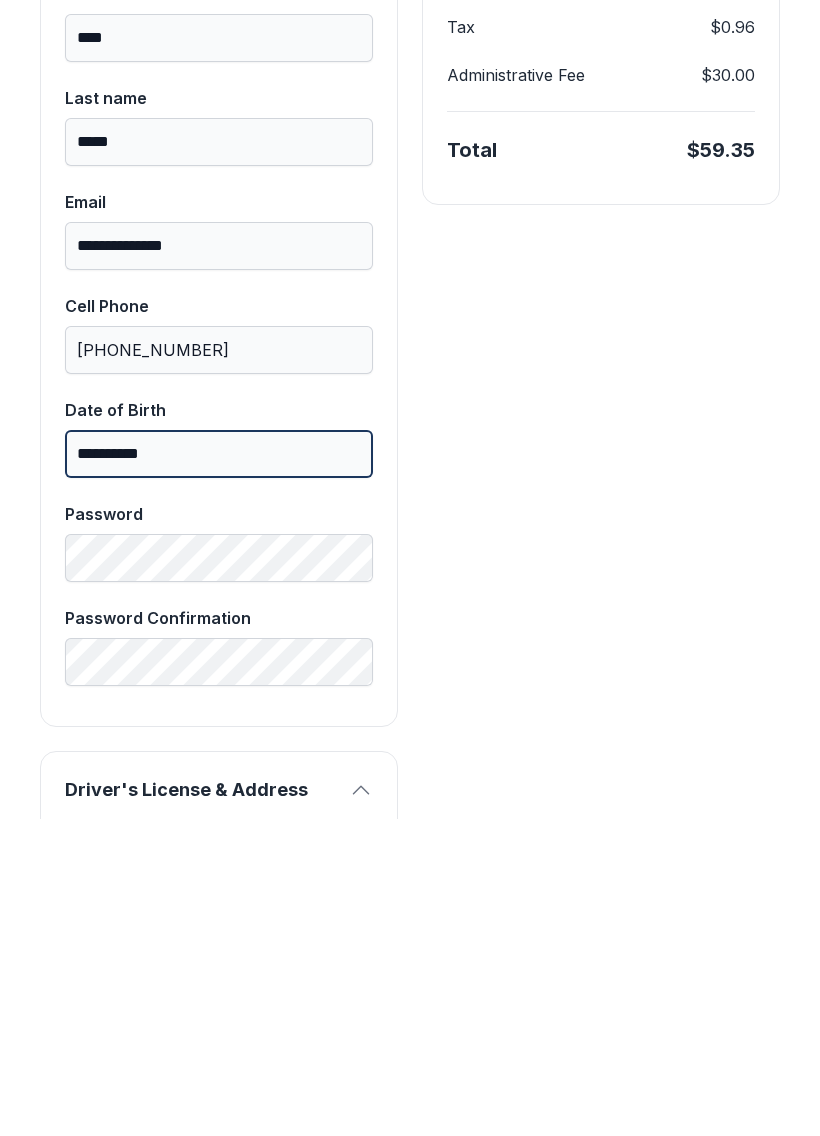type on "**********" 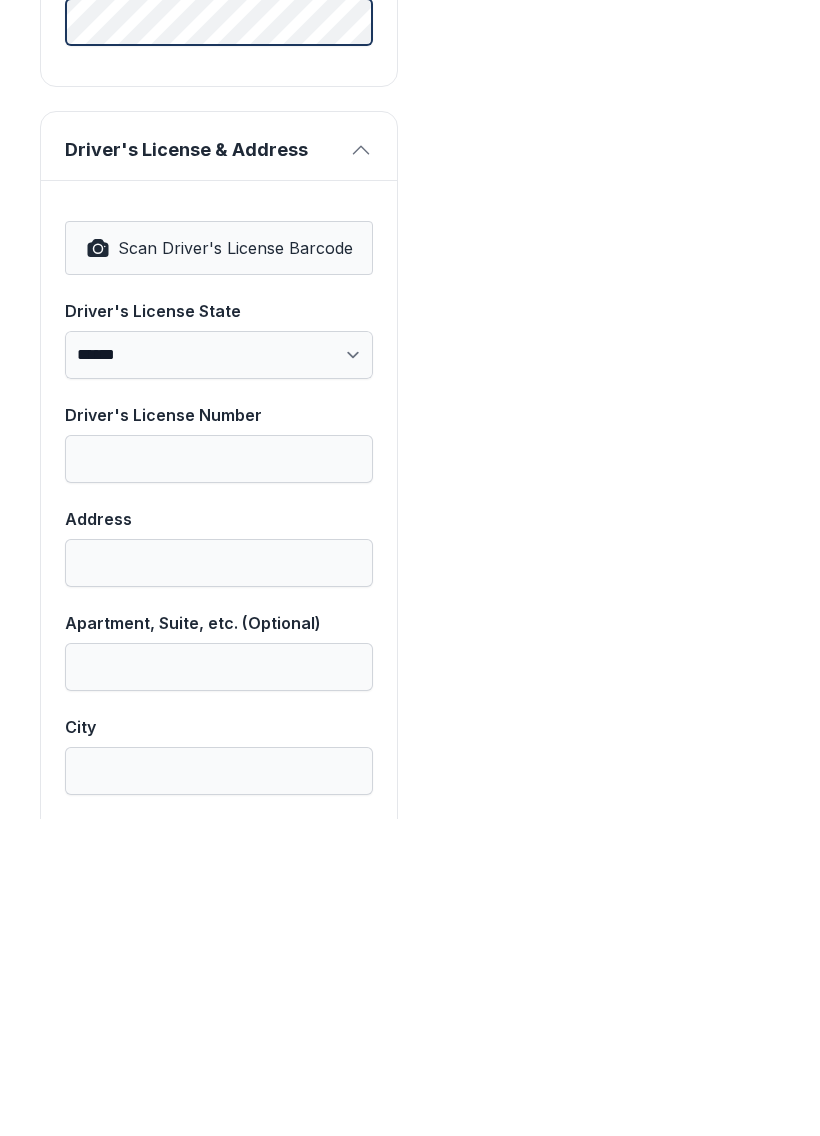 scroll, scrollTop: 1095, scrollLeft: 0, axis: vertical 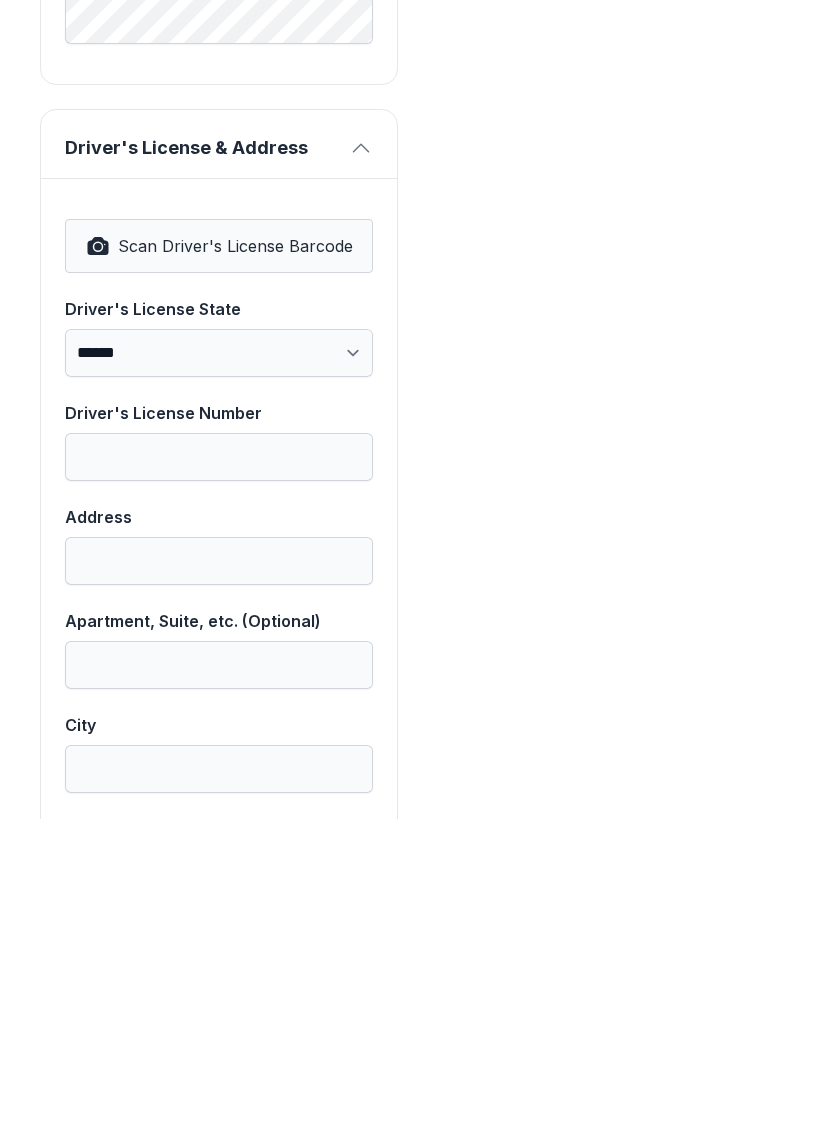 click on "Scan Driver's License Barcode" at bounding box center [235, 563] 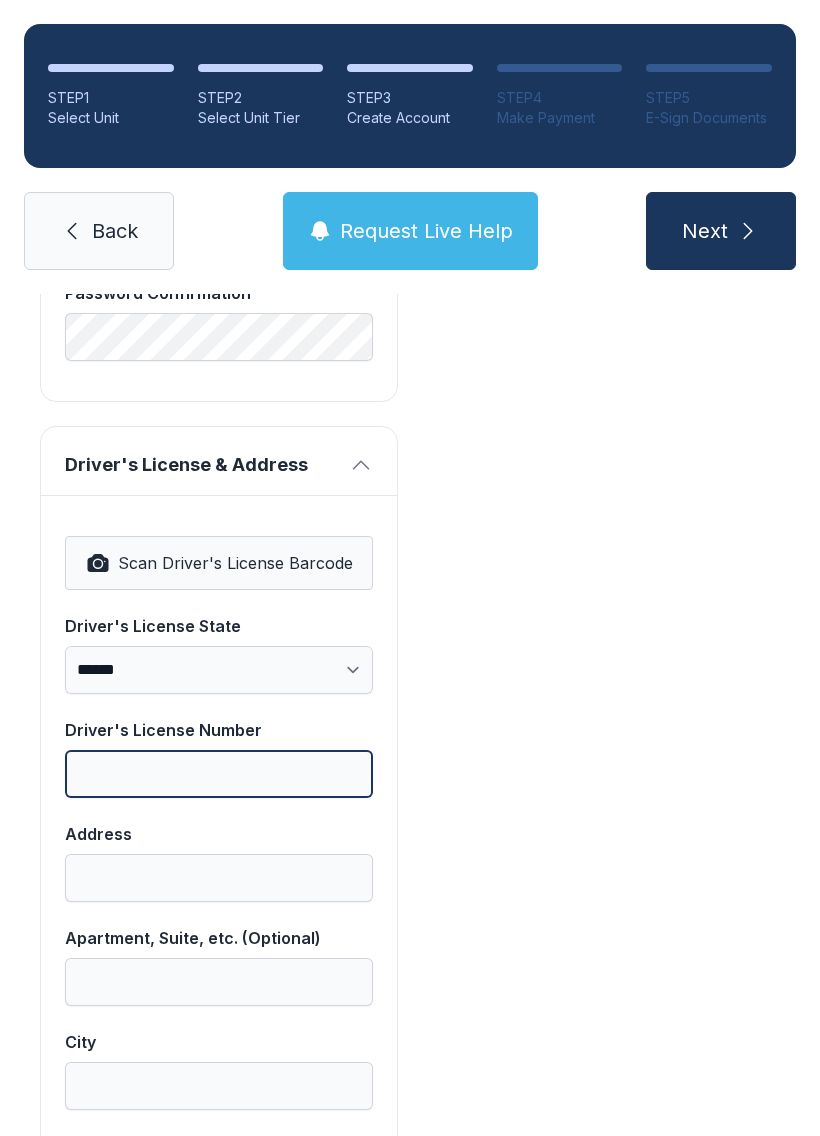 click on "Driver's License Number" at bounding box center [219, 774] 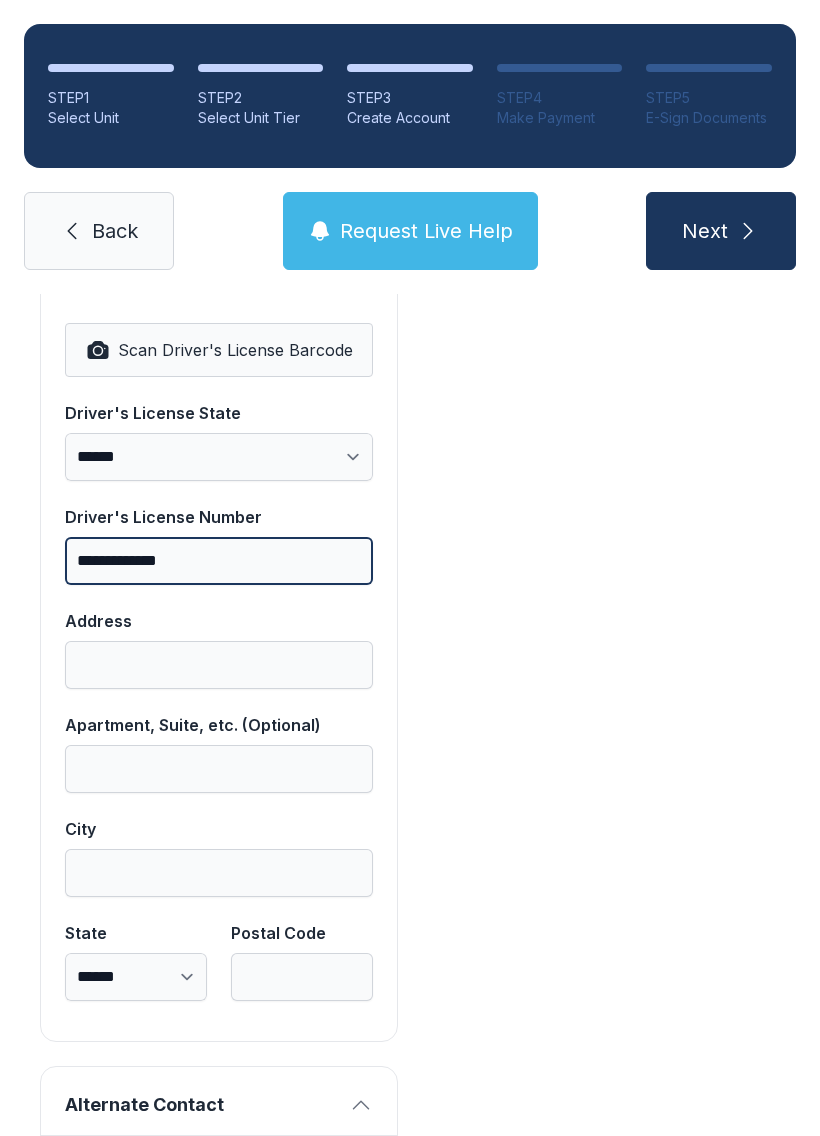 scroll, scrollTop: 1309, scrollLeft: 0, axis: vertical 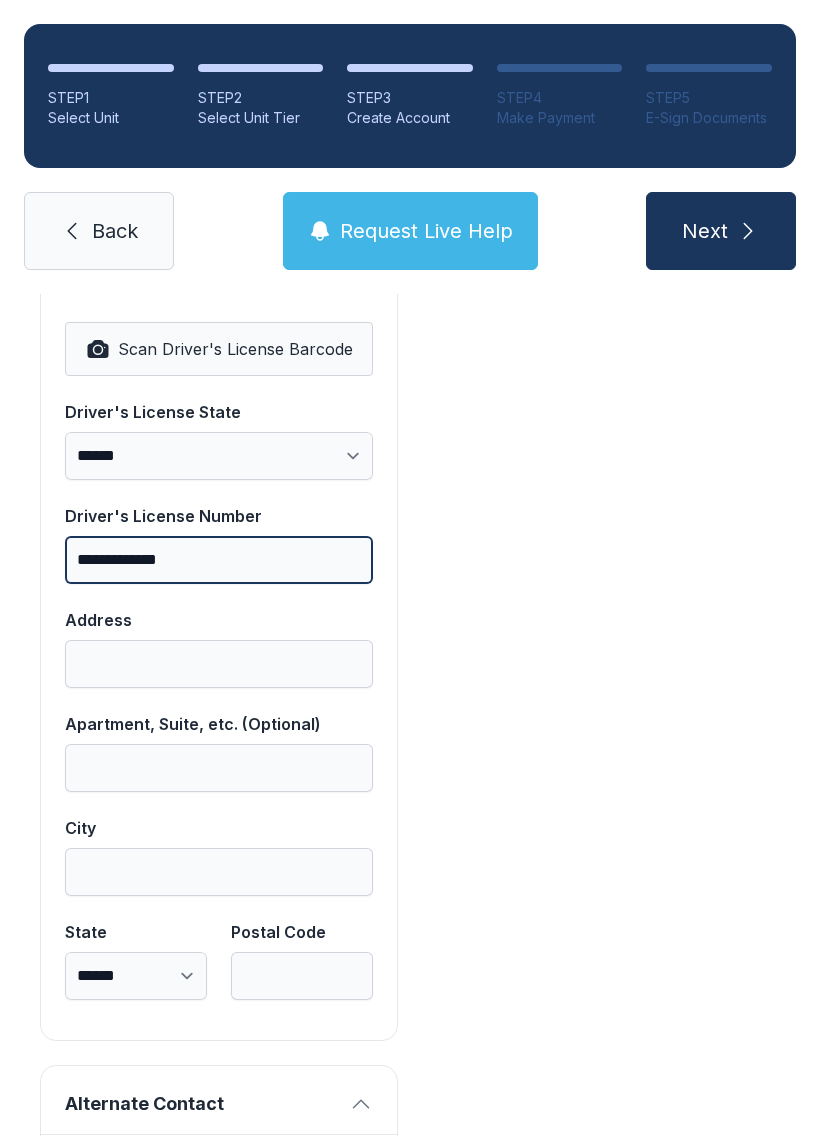type on "**********" 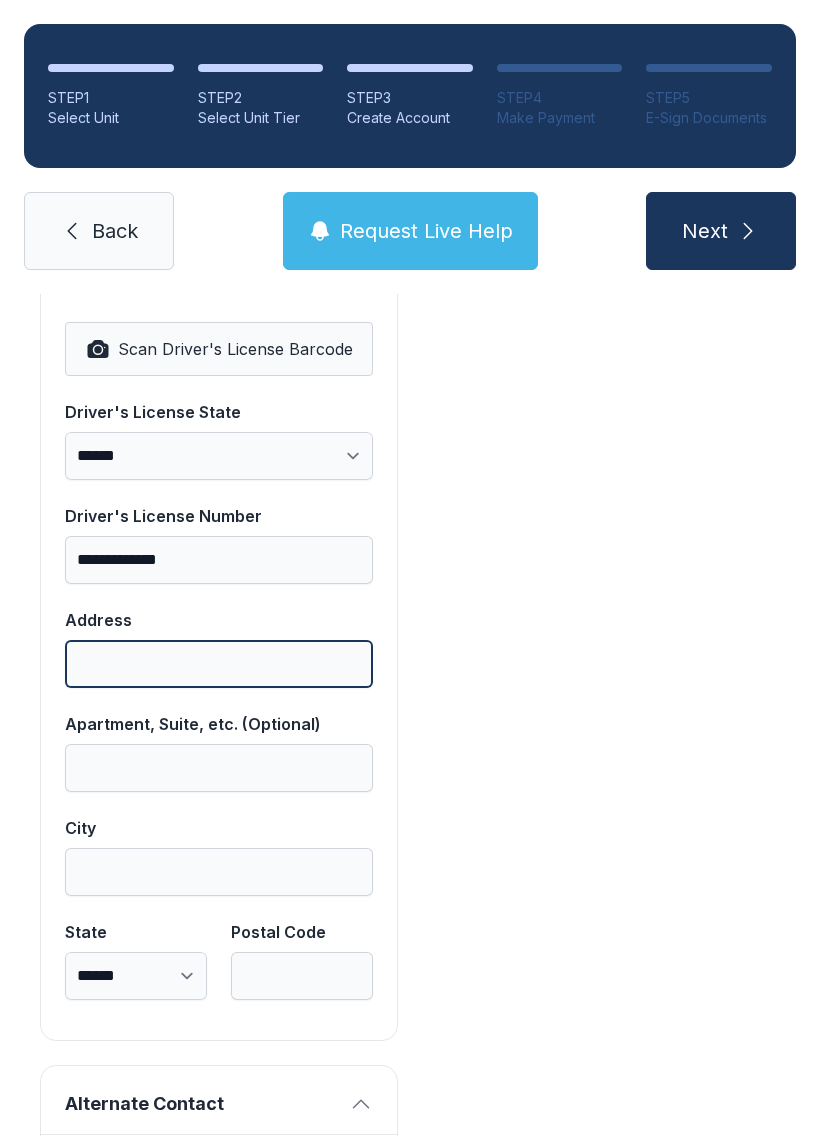 click on "Address" at bounding box center (219, 664) 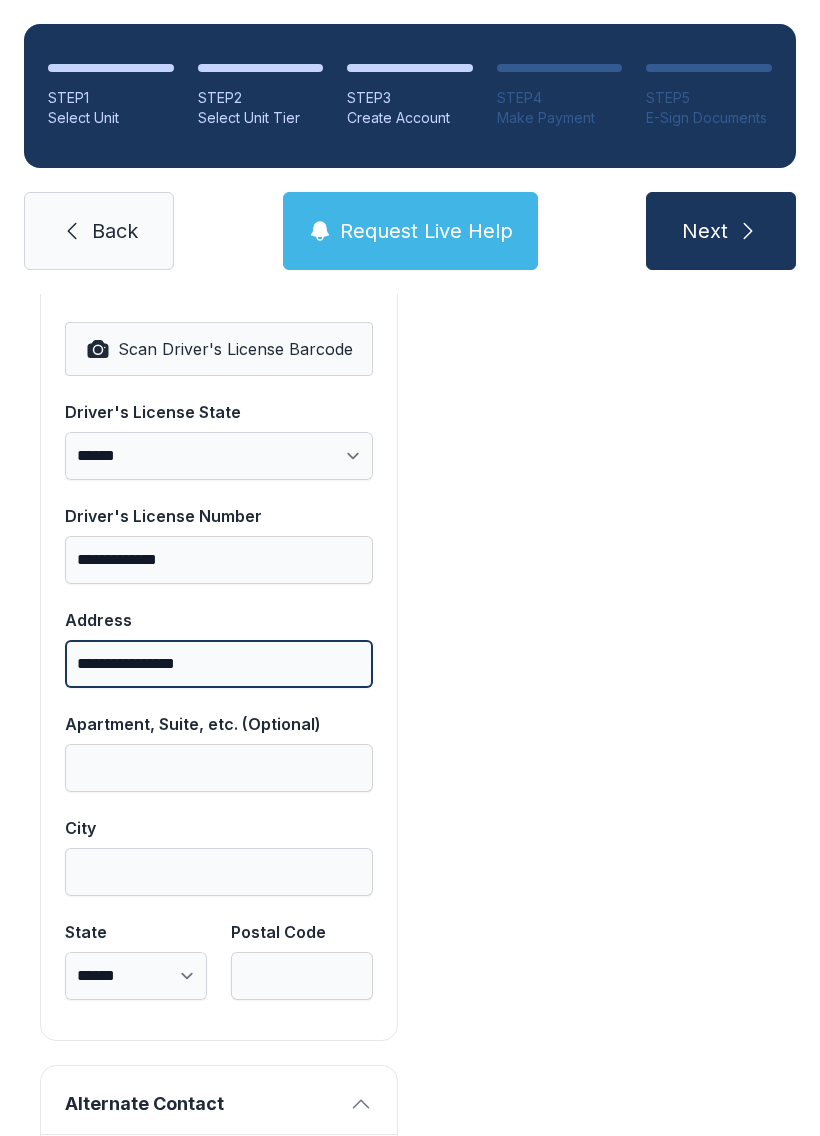 type on "**********" 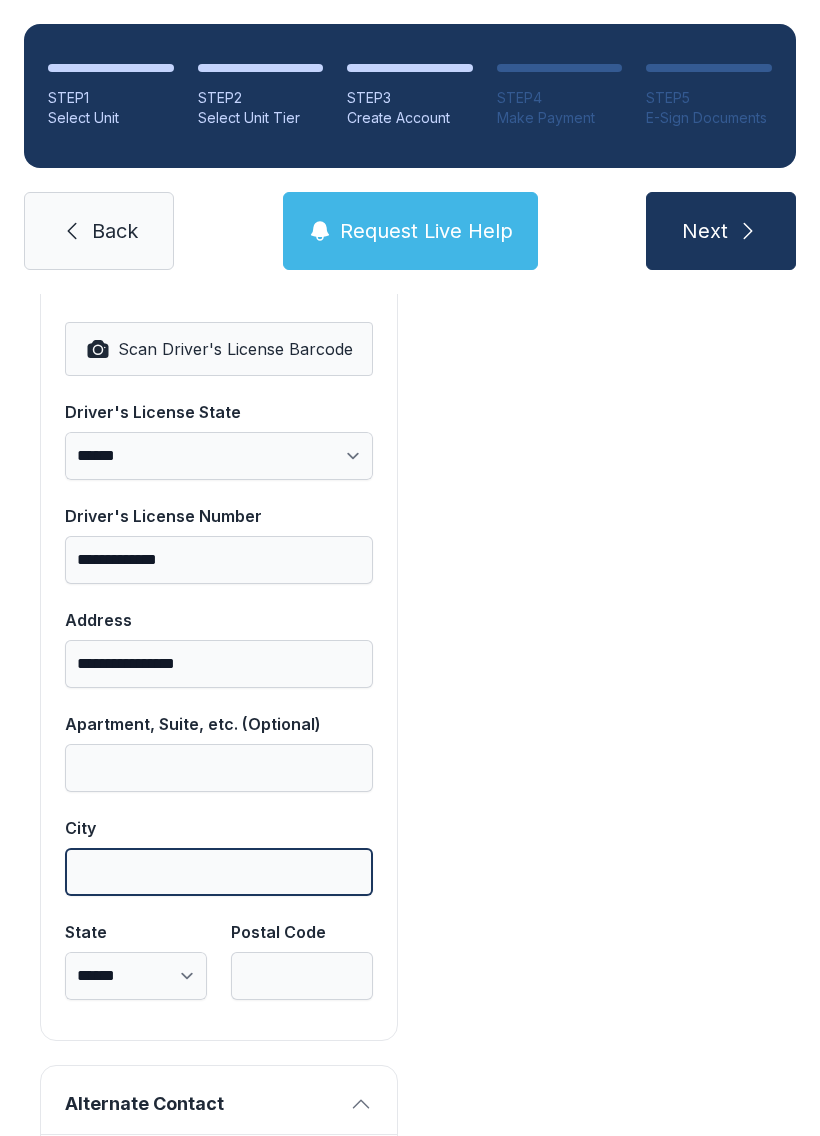 click on "City" at bounding box center [219, 872] 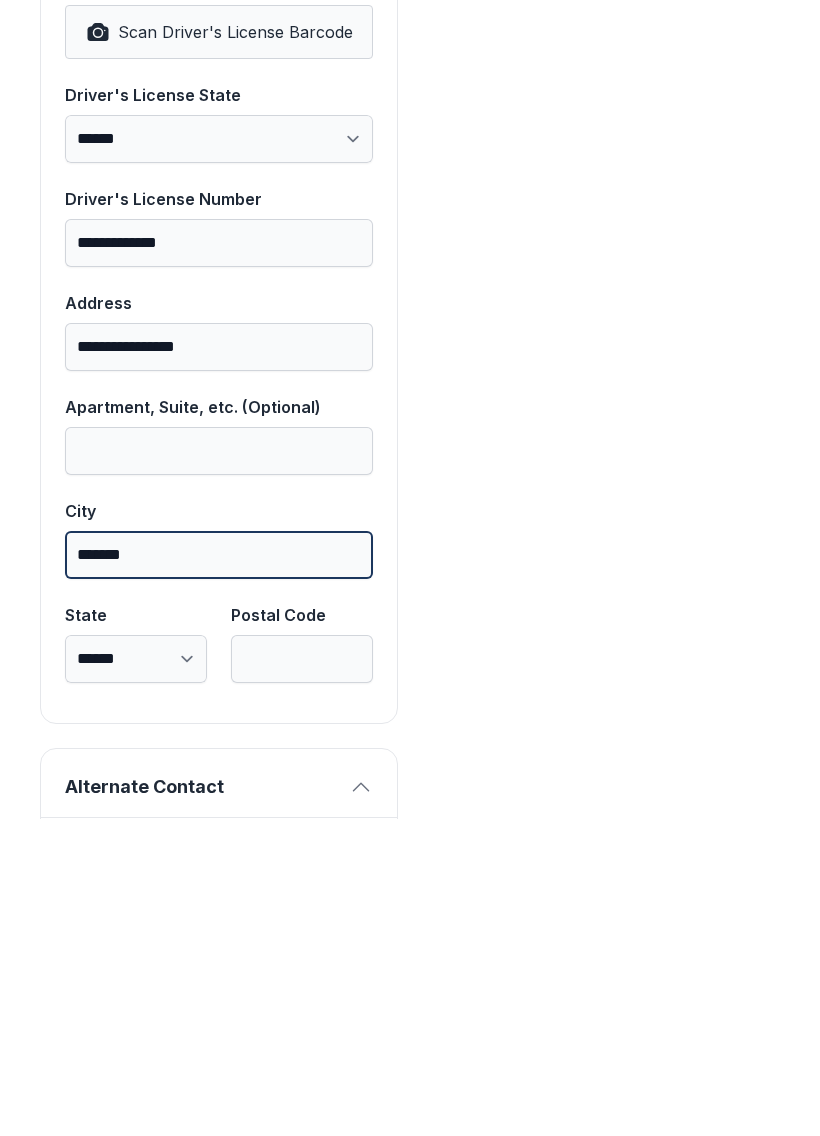 type on "*******" 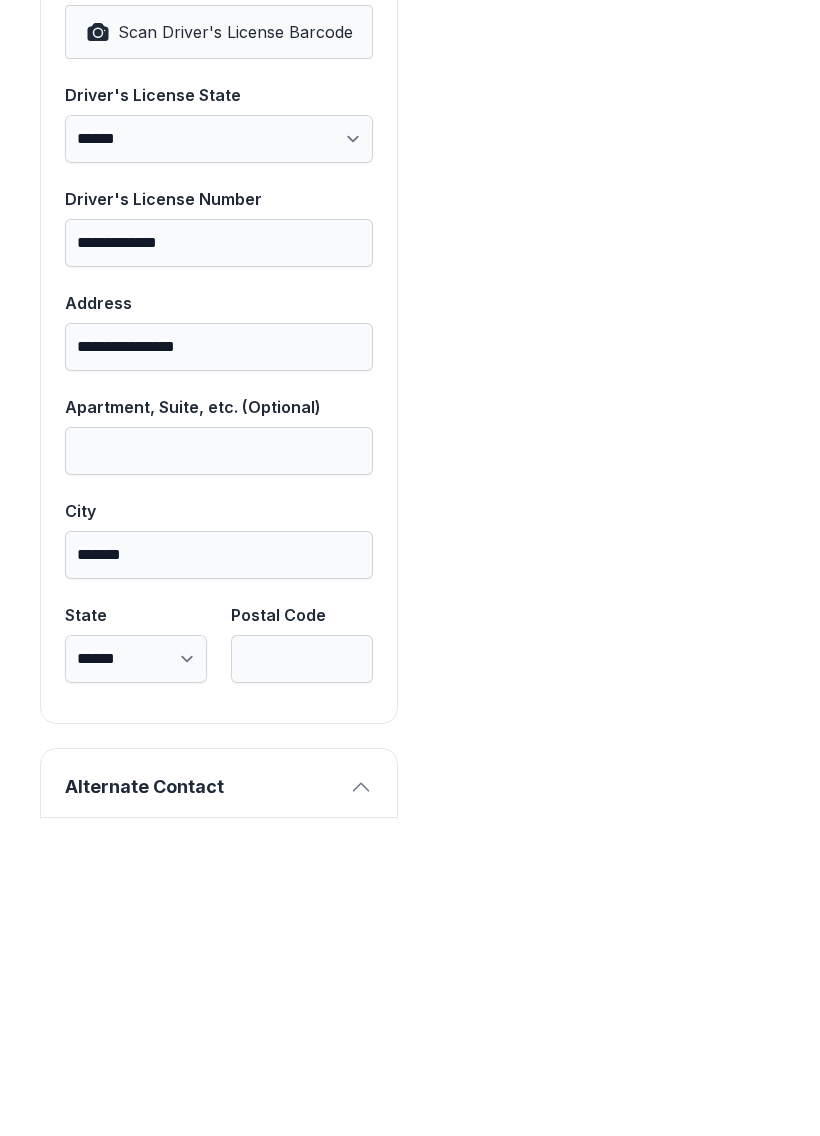 click on "**********" at bounding box center (136, 976) 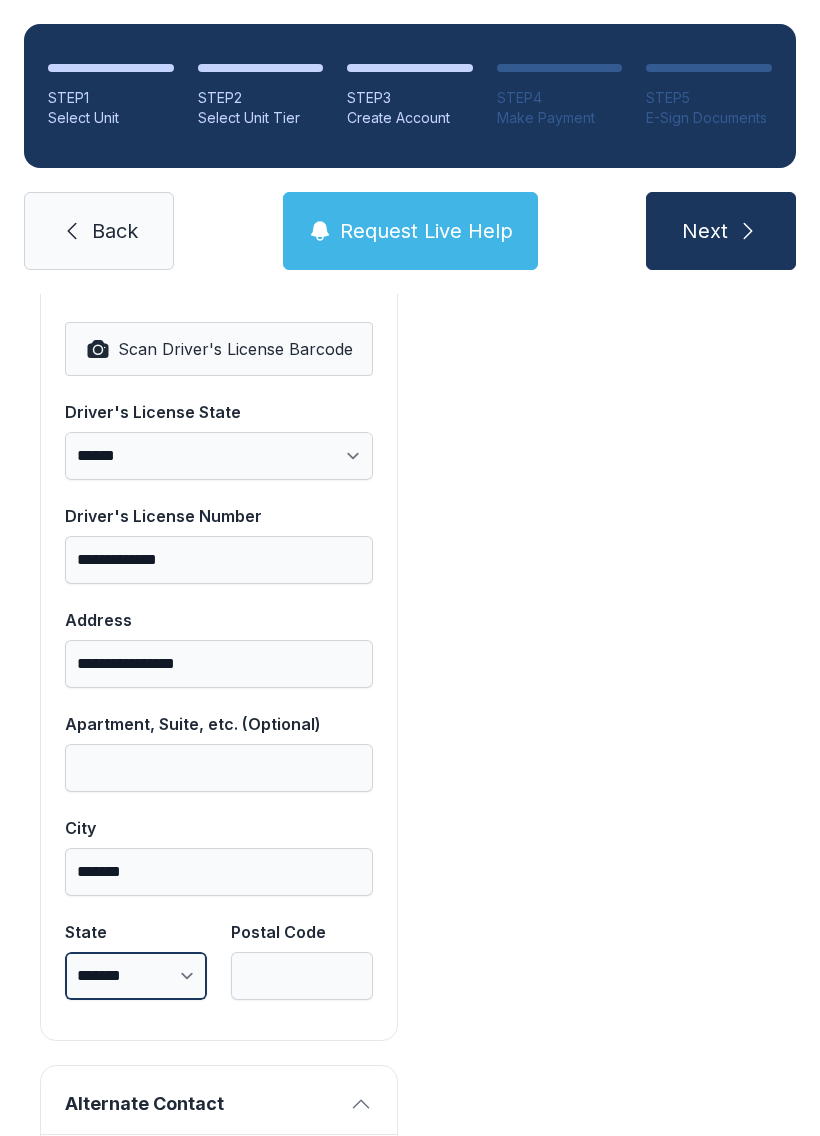 click on "**********" at bounding box center [136, 976] 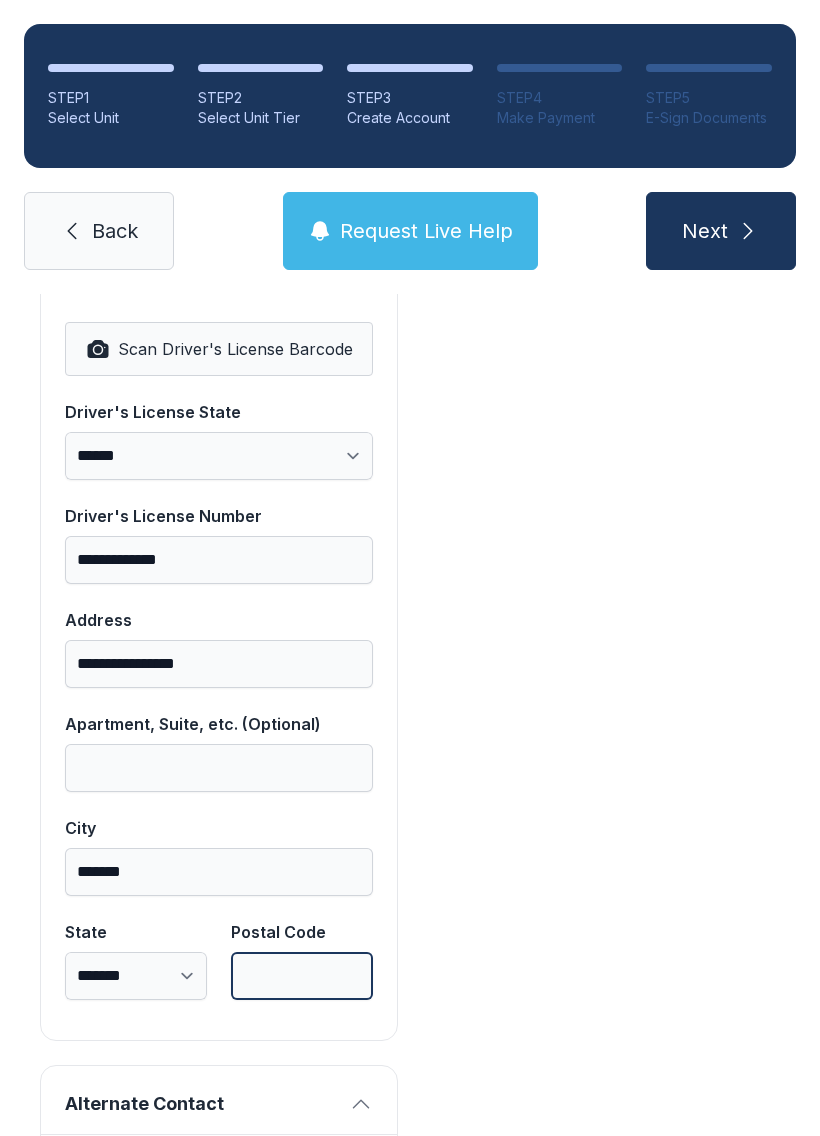 click on "Postal Code" at bounding box center (302, 976) 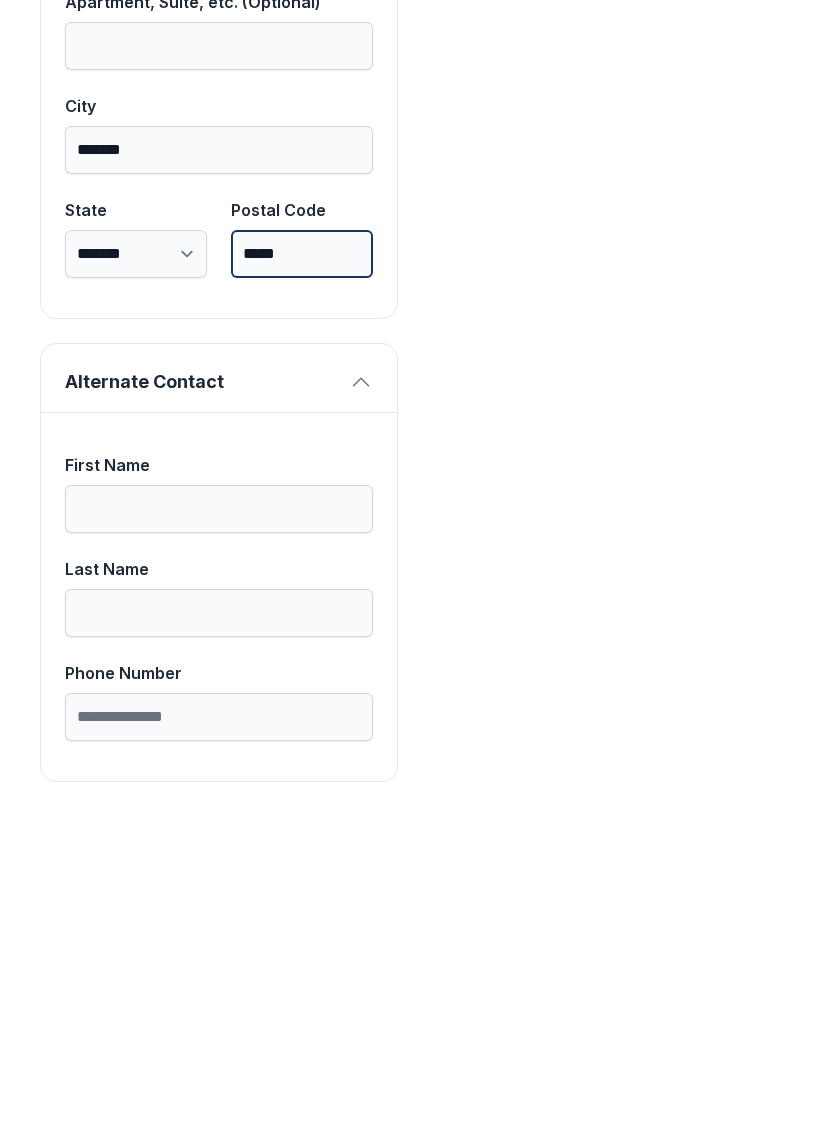 scroll, scrollTop: 1713, scrollLeft: 0, axis: vertical 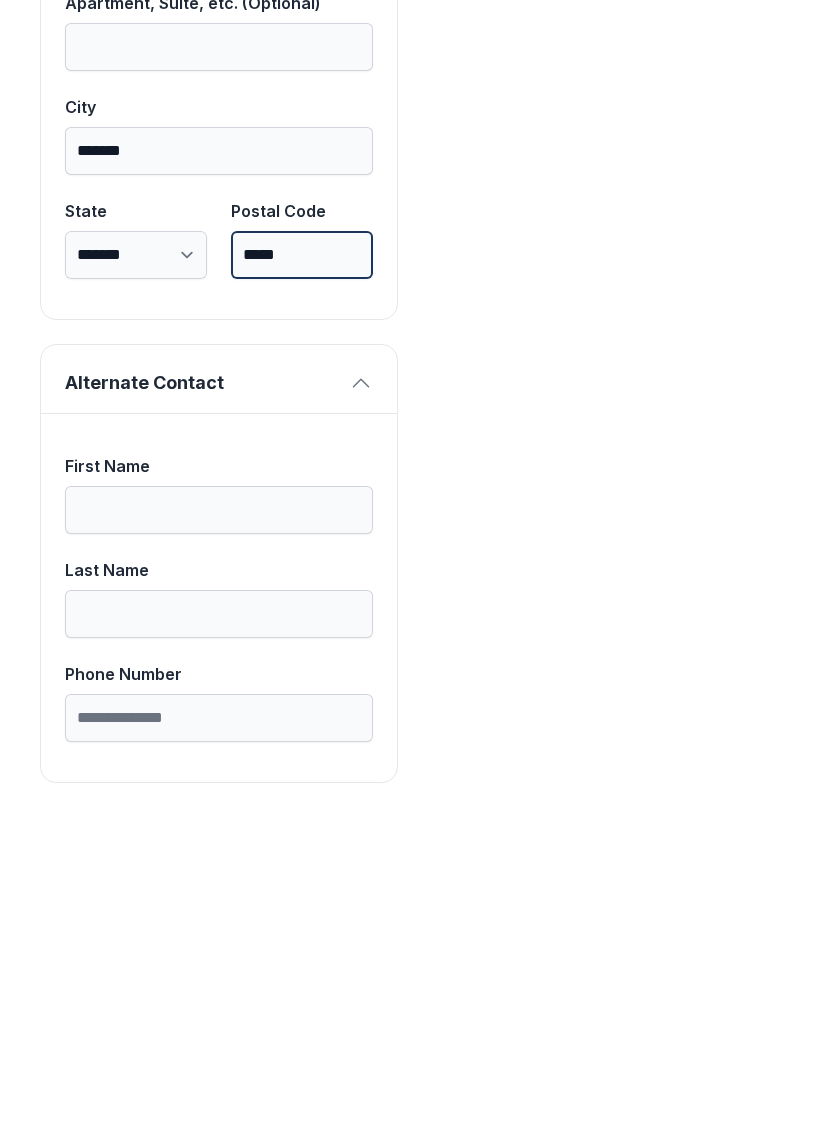 type on "*****" 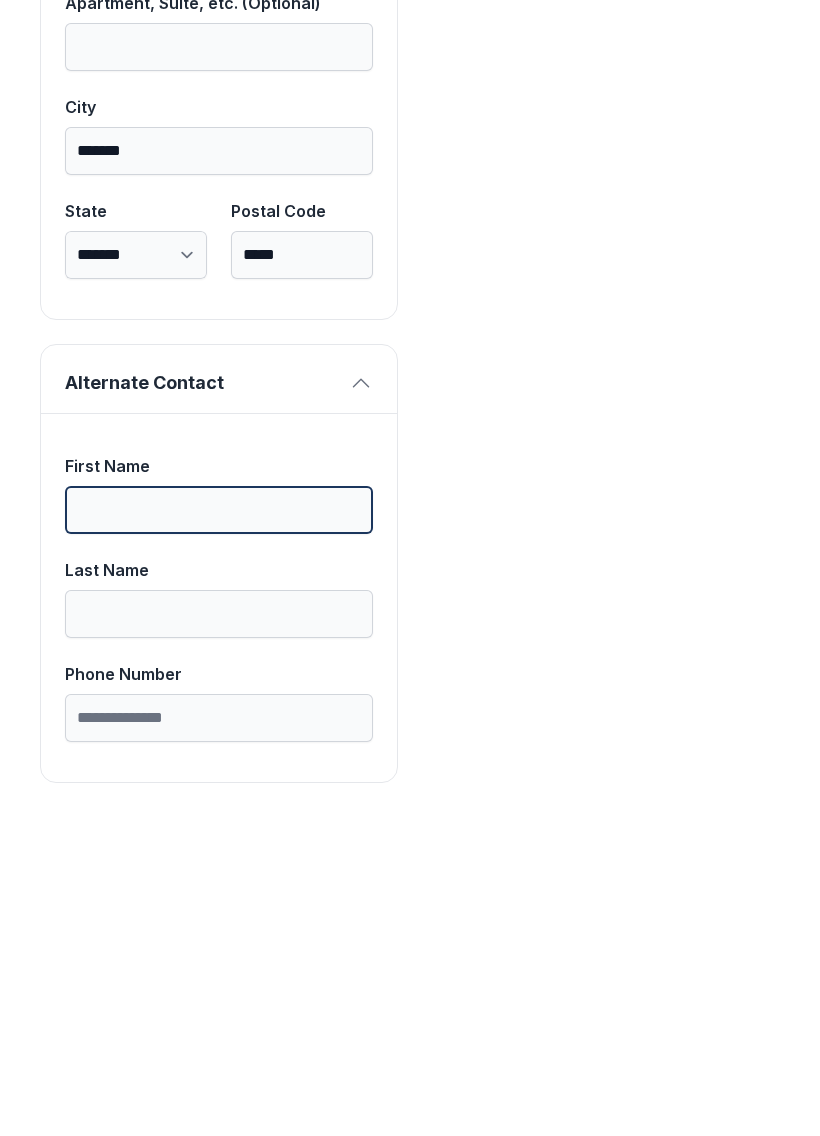 click on "First Name" at bounding box center [219, 827] 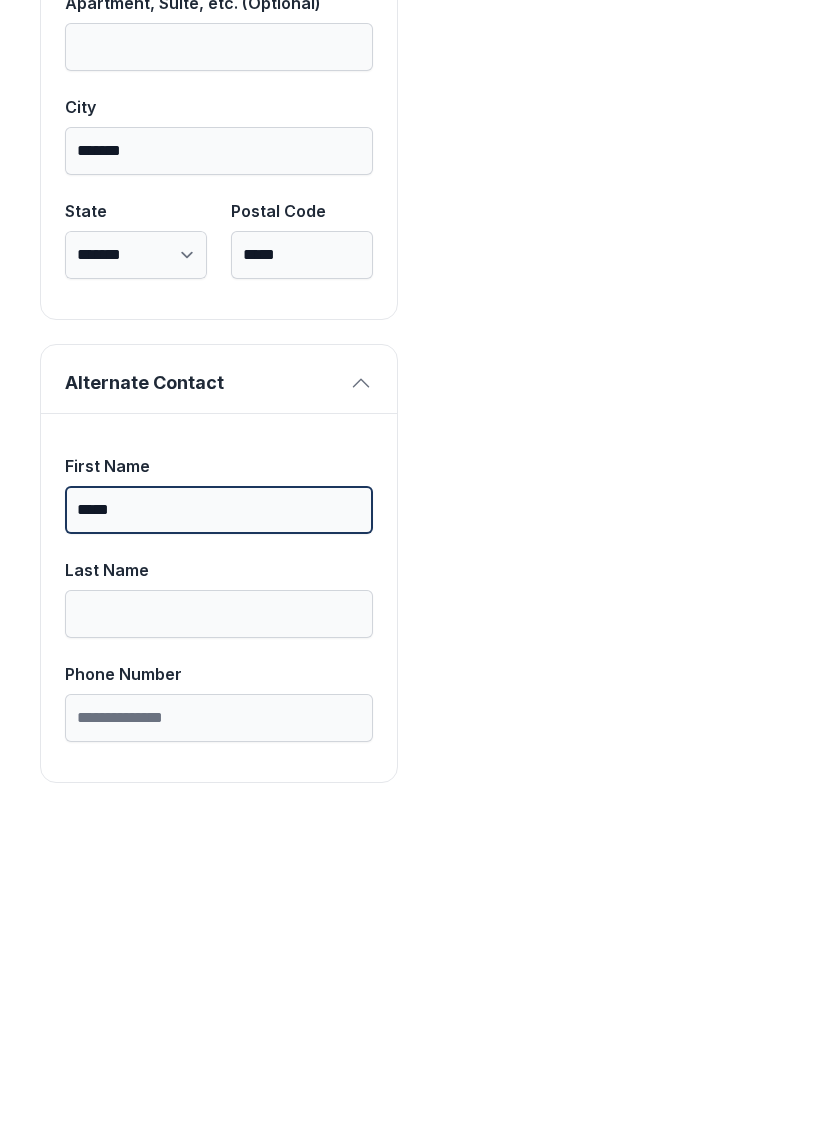type on "*****" 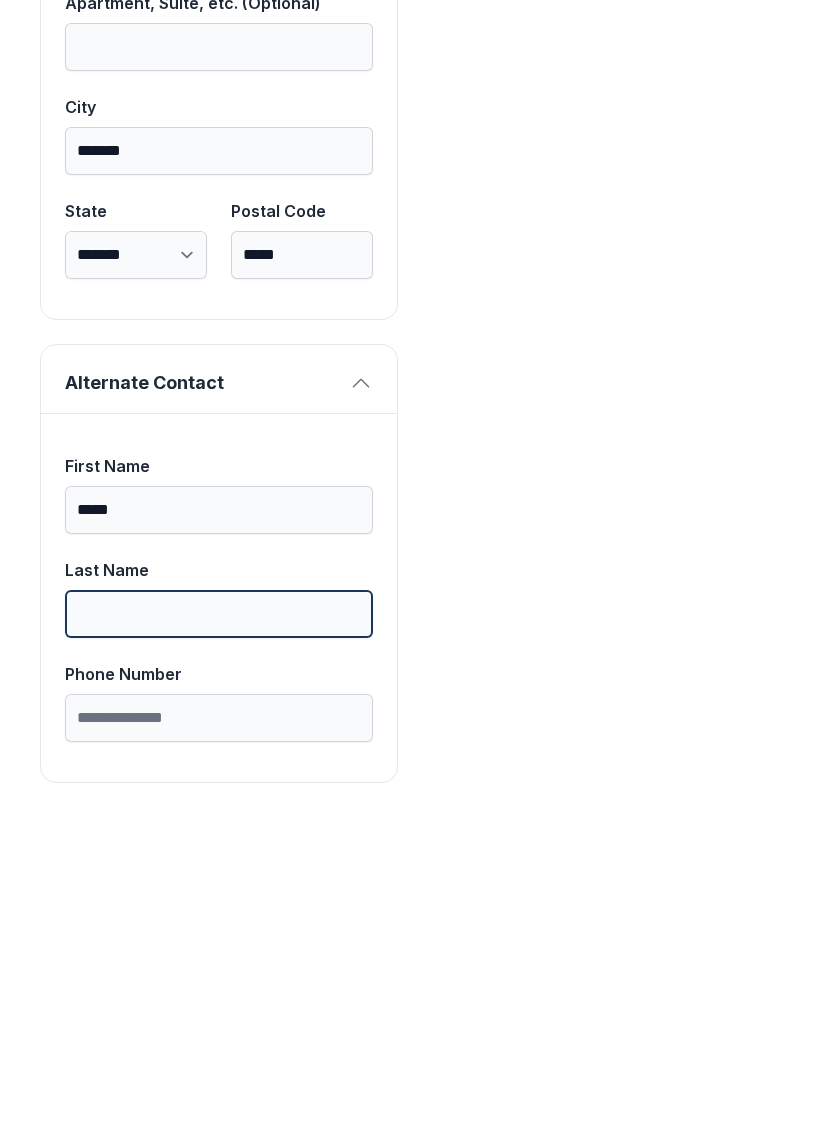 click on "Last Name" at bounding box center [219, 931] 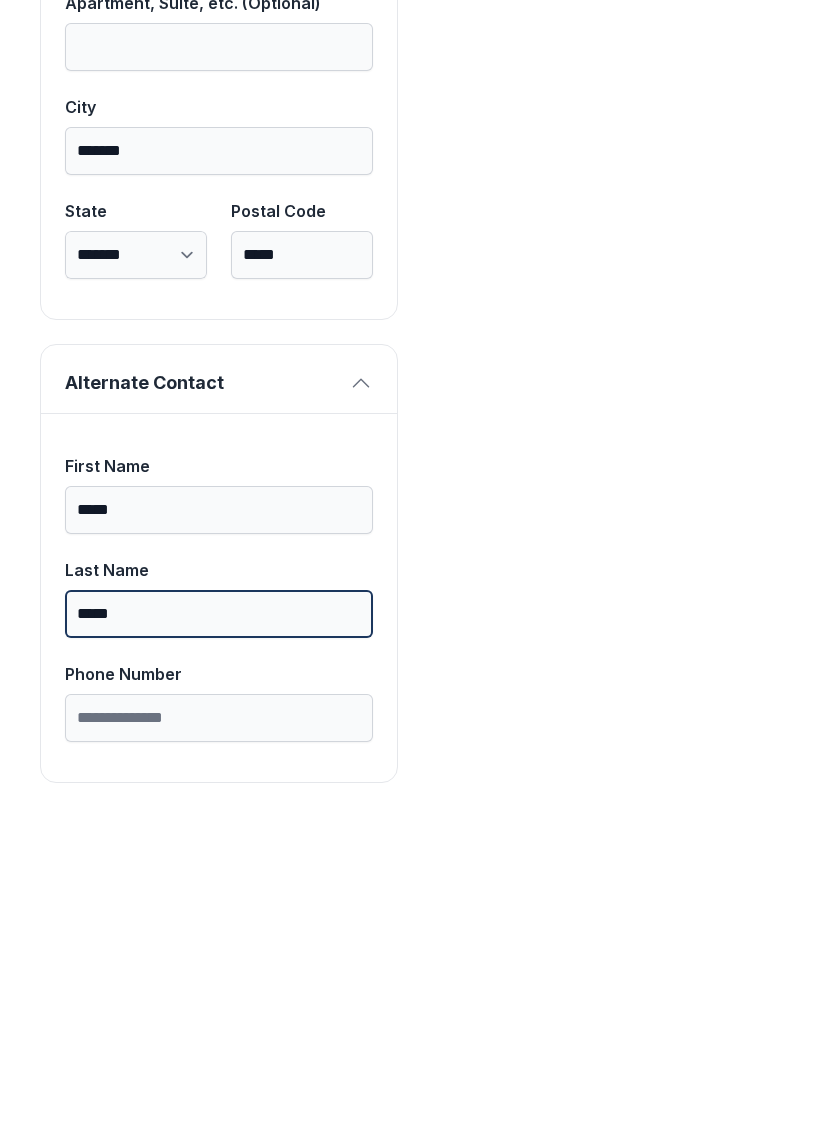 type on "*****" 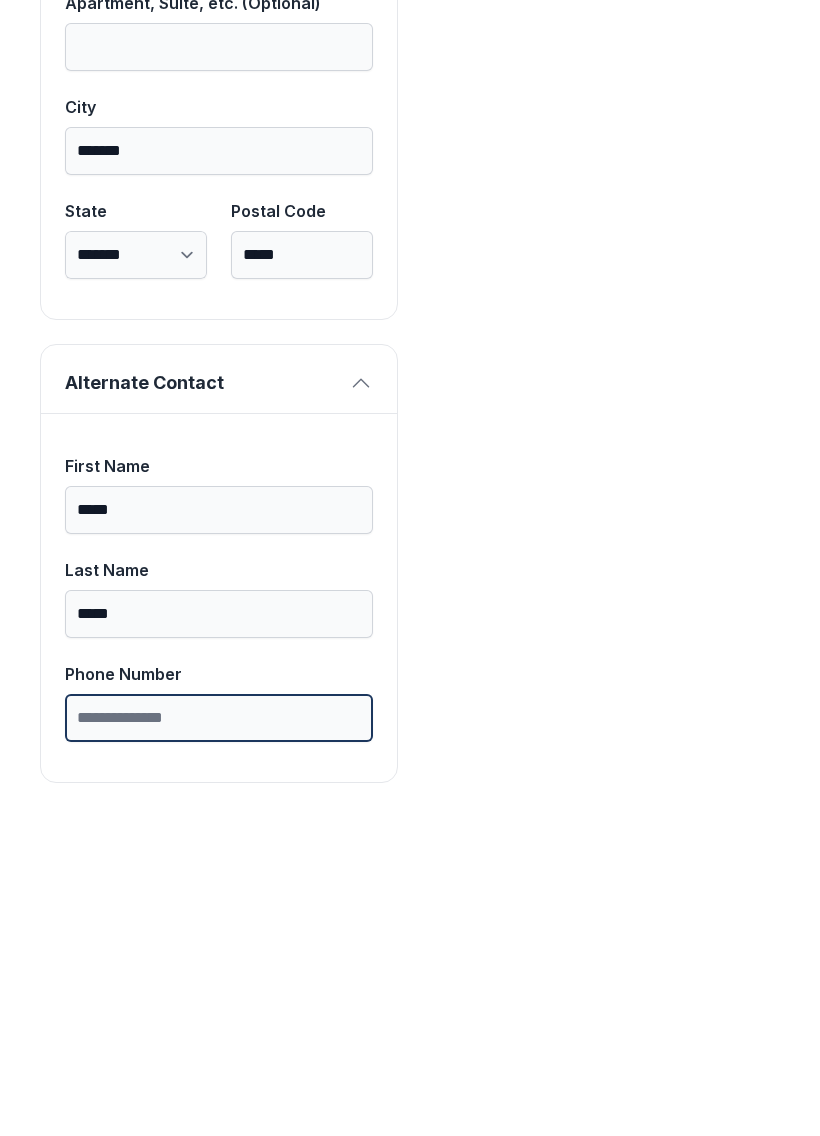 click on "Phone Number" at bounding box center (219, 1035) 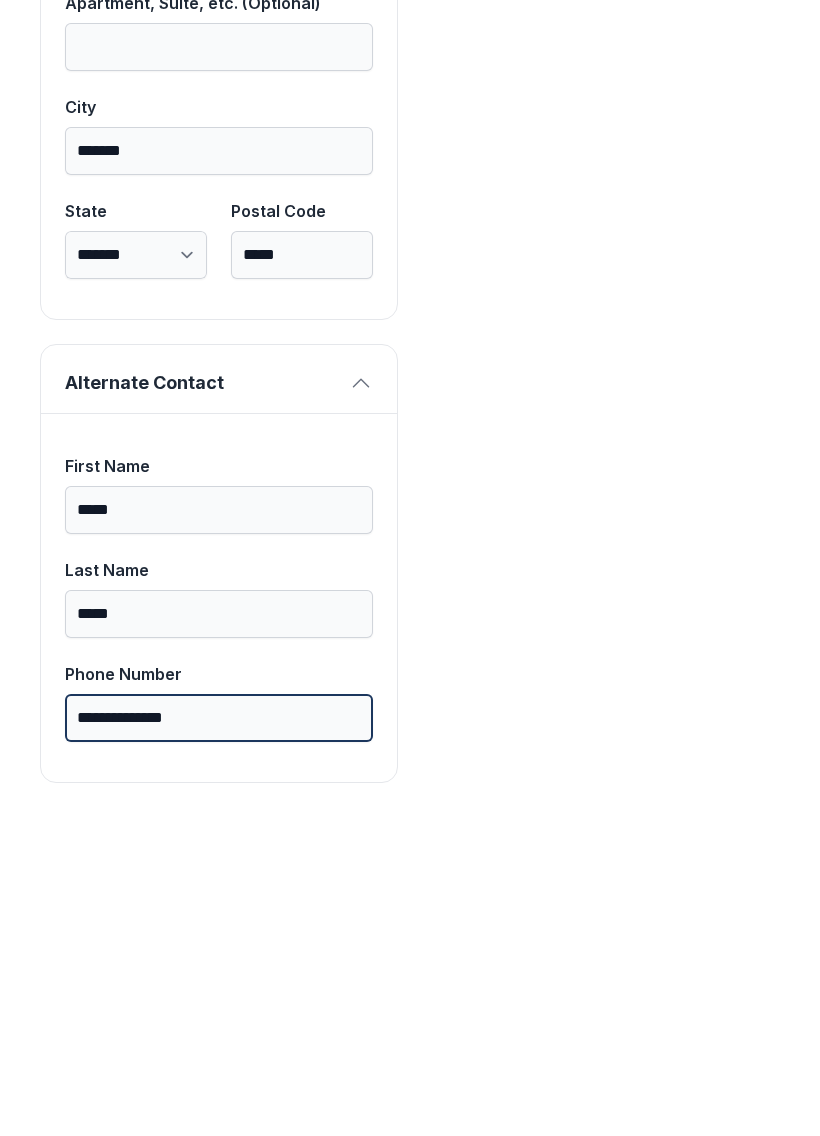 type on "**********" 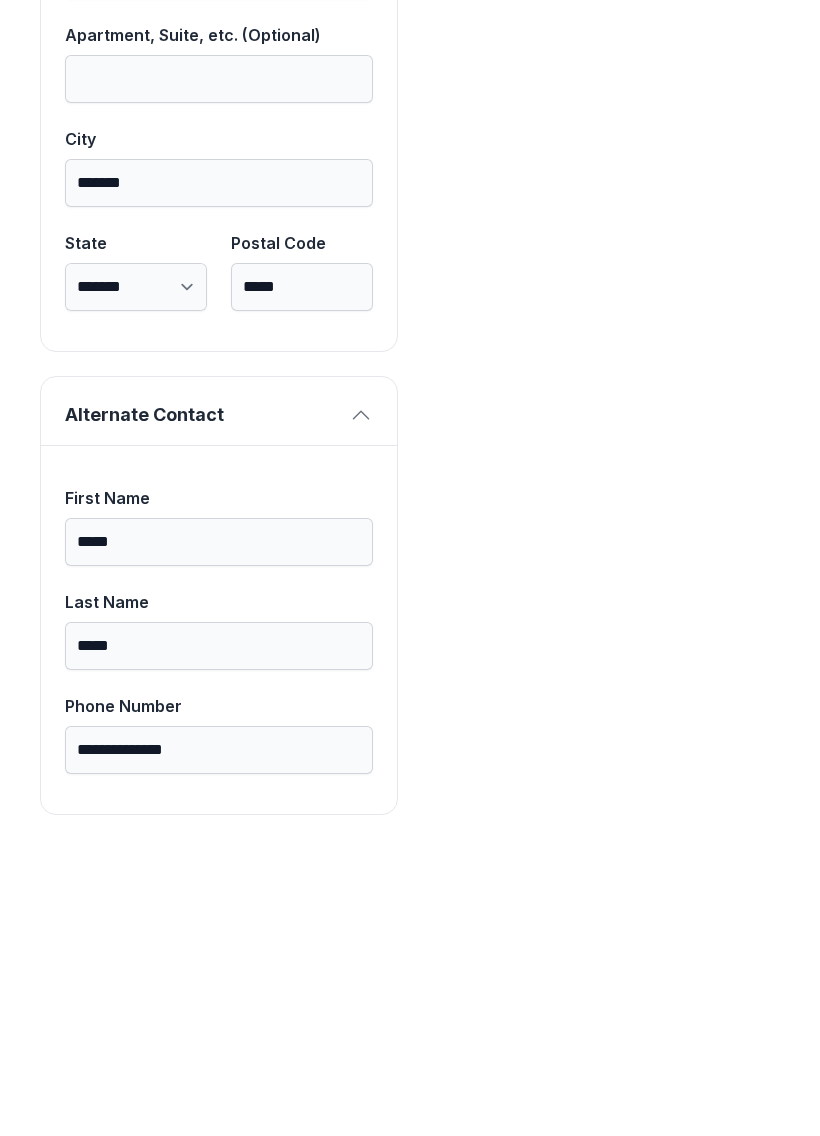 scroll, scrollTop: 0, scrollLeft: 0, axis: both 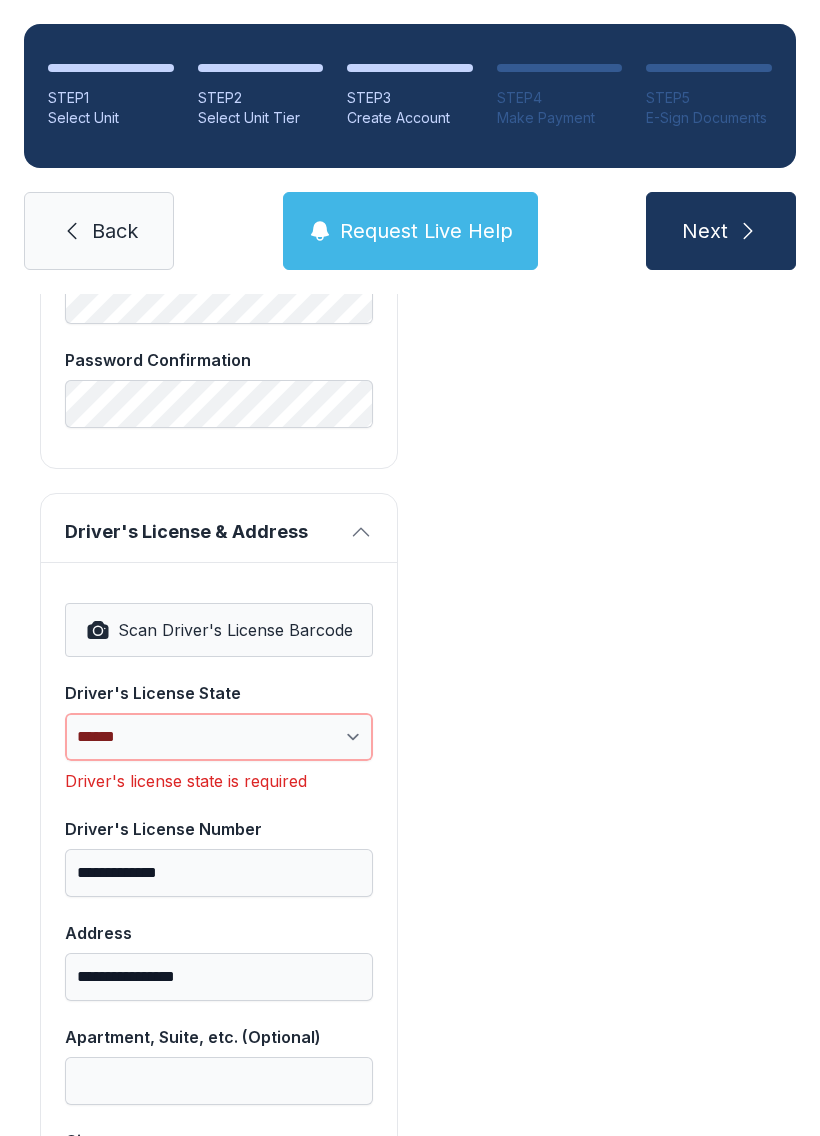 select on "**" 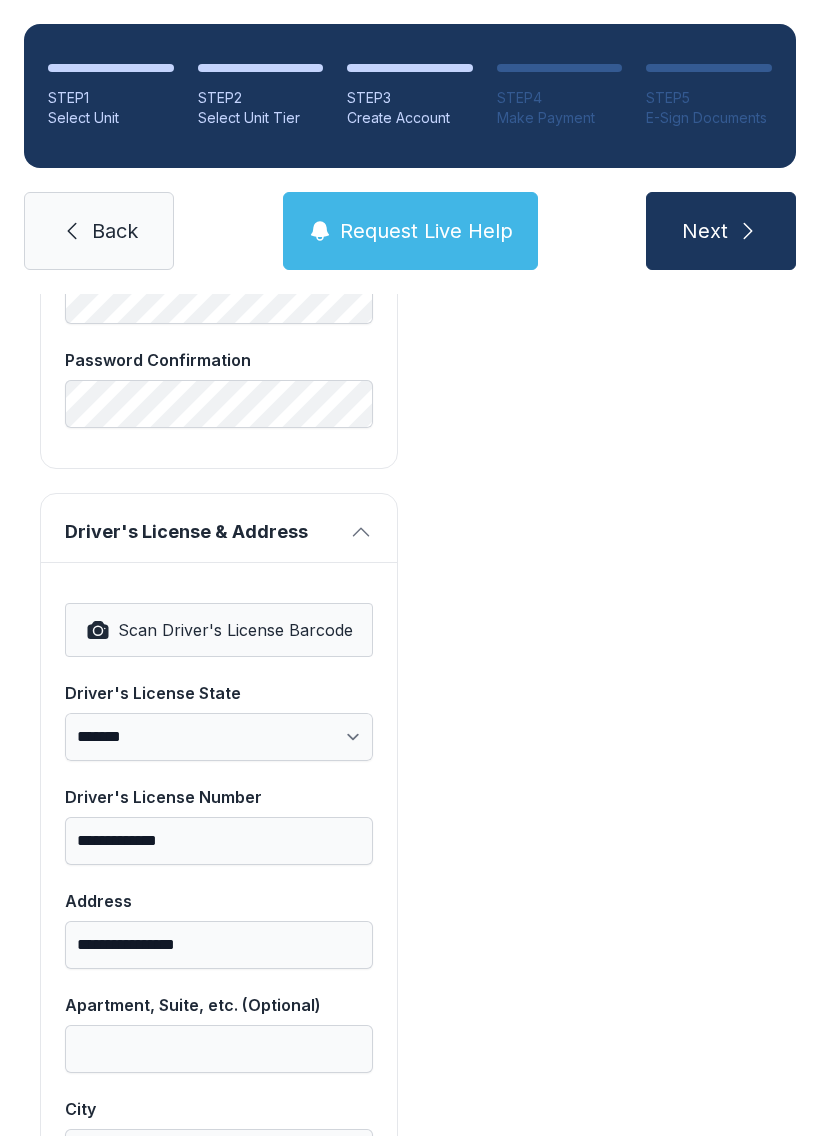 click on "Next" at bounding box center (721, 231) 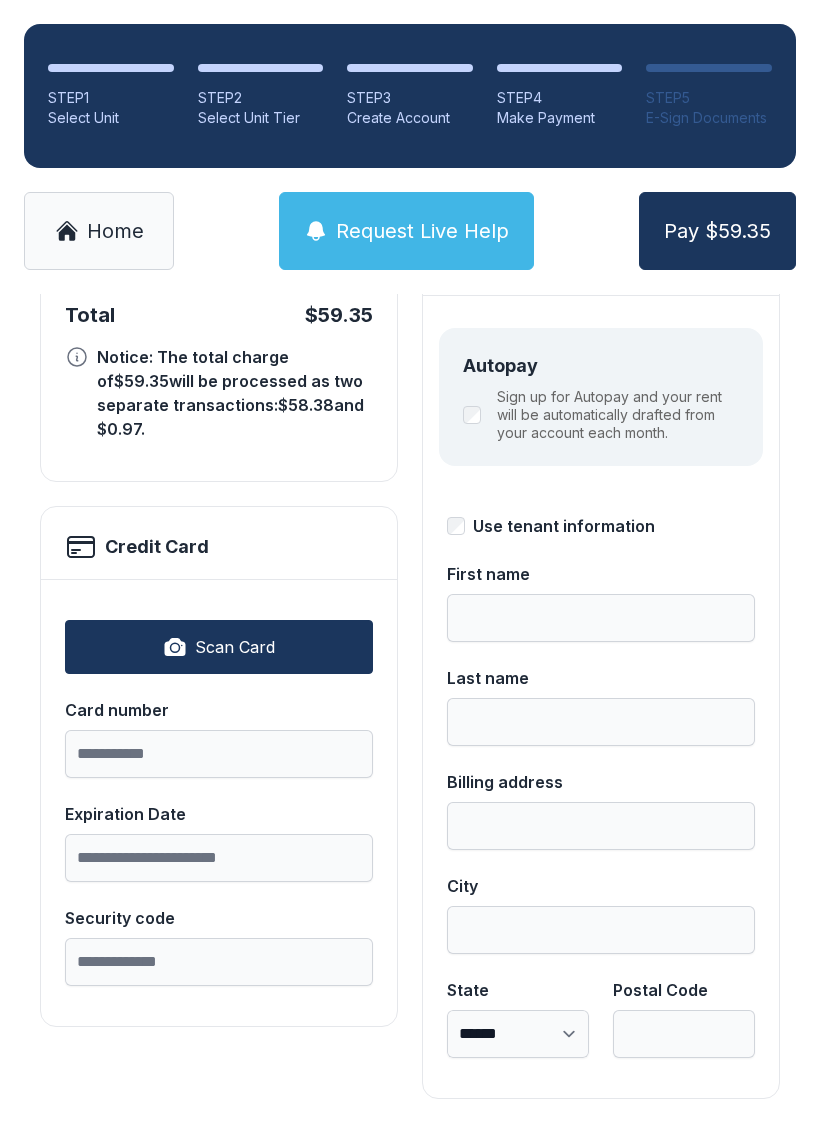 scroll, scrollTop: 218, scrollLeft: 0, axis: vertical 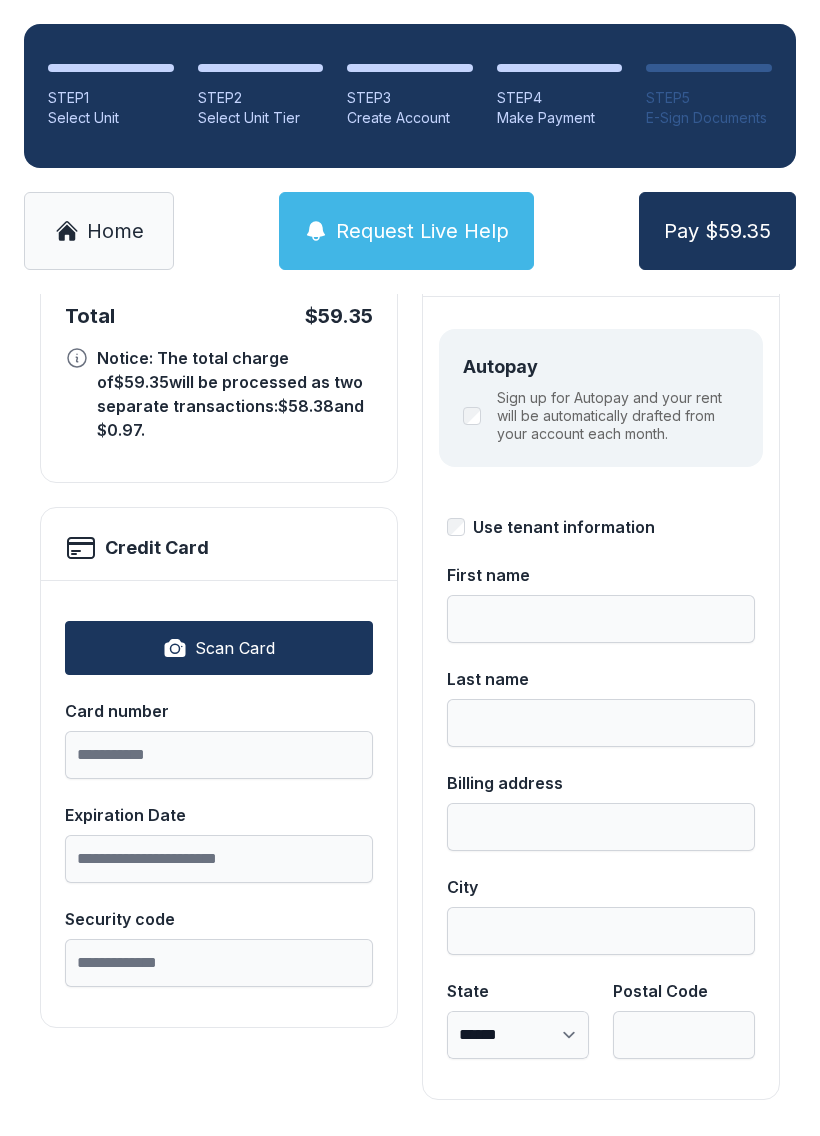 click on "Sign up for Autopay and your rent will be automatically drafted from your account each month." at bounding box center [601, 416] 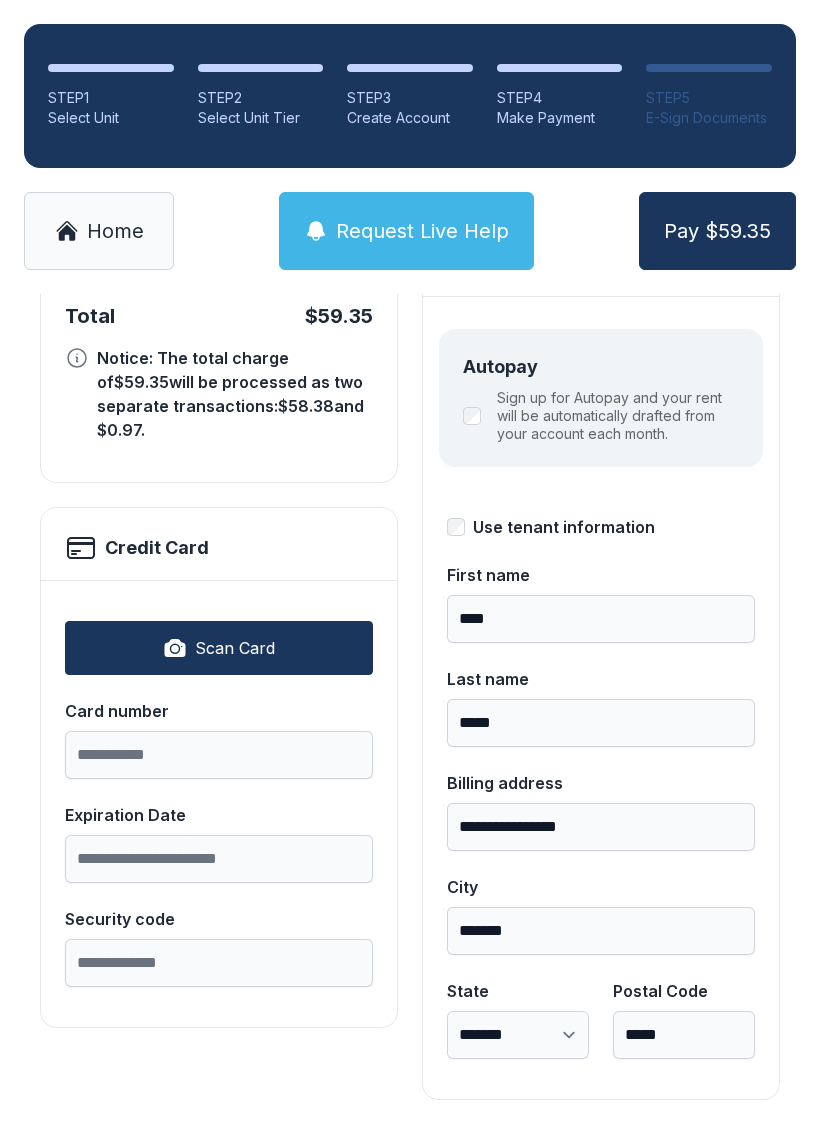 click on "Scan Card" at bounding box center (219, 648) 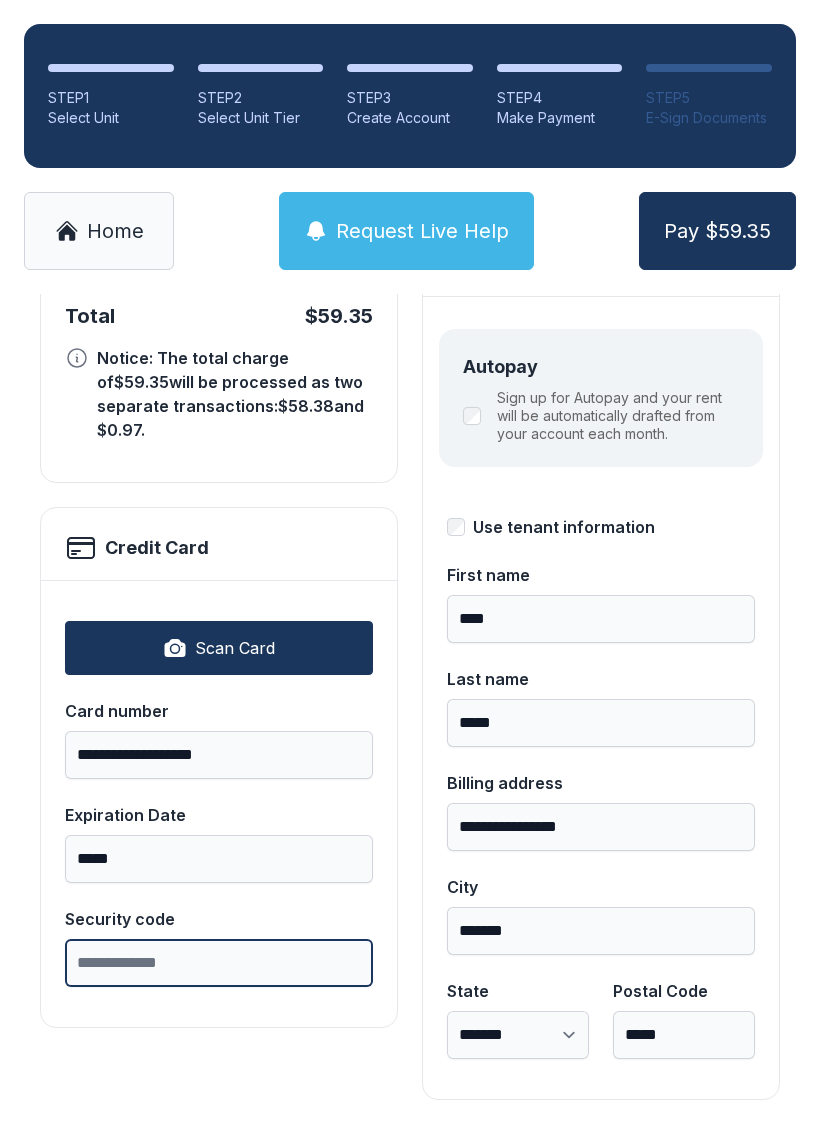 click on "Security code" at bounding box center [219, 963] 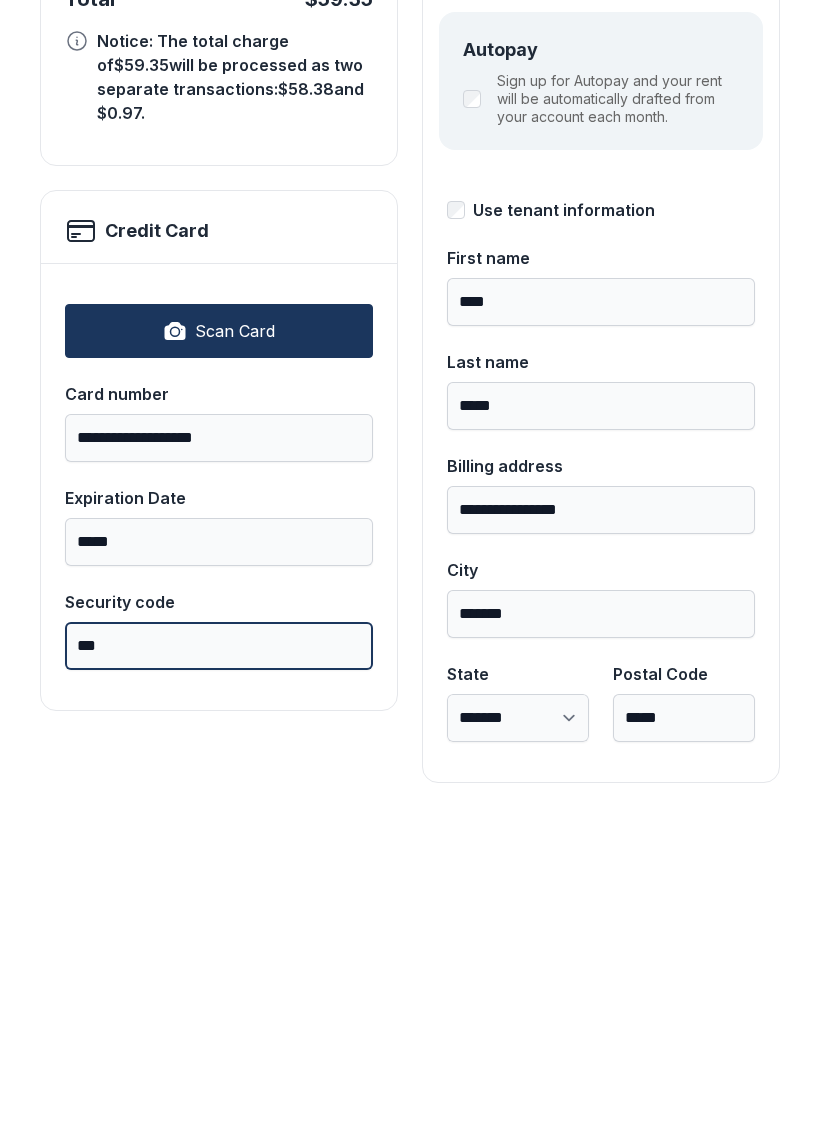 type on "***" 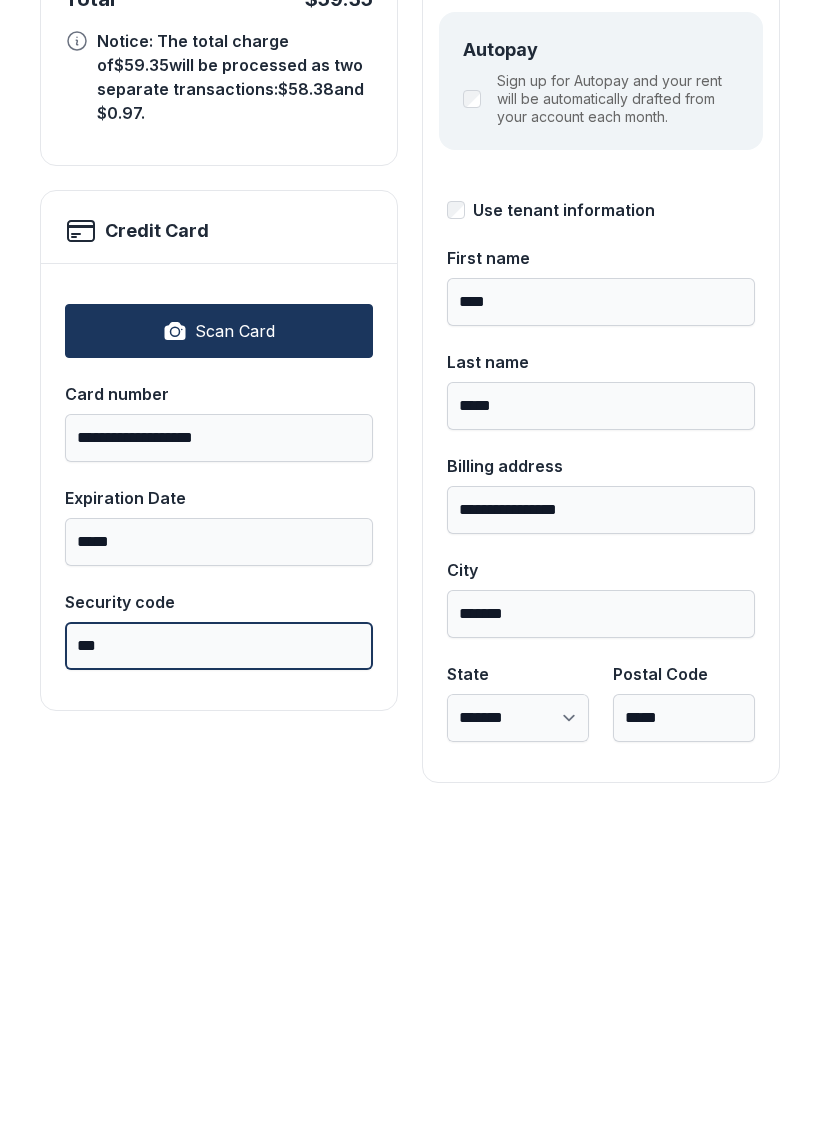 click on "Pay $59.35" at bounding box center [717, 231] 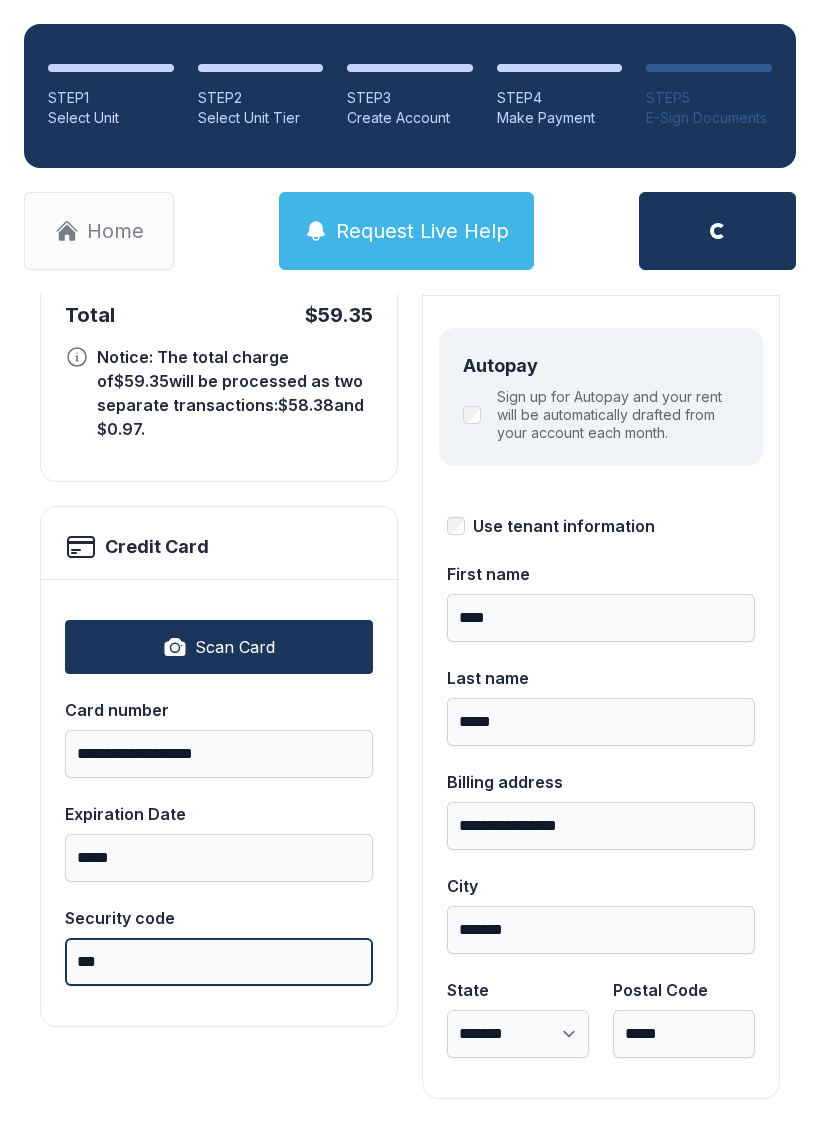 scroll, scrollTop: 218, scrollLeft: 0, axis: vertical 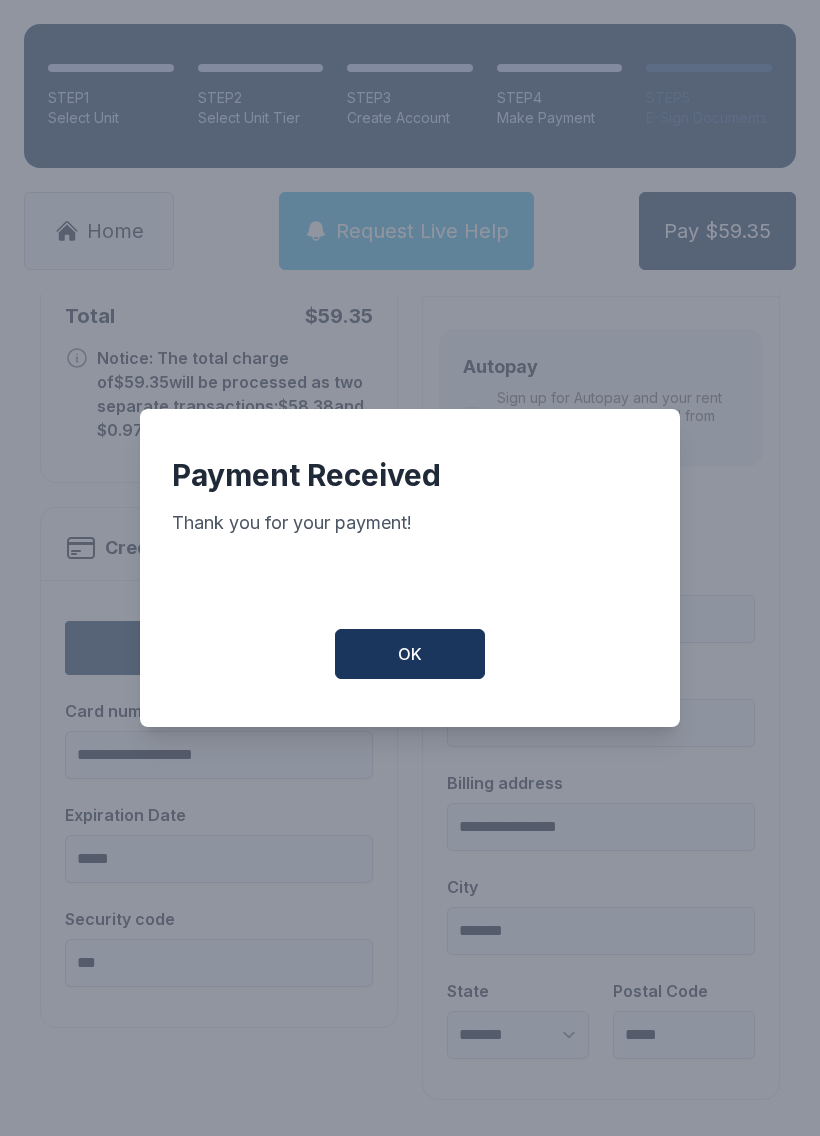 click on "OK" at bounding box center (410, 654) 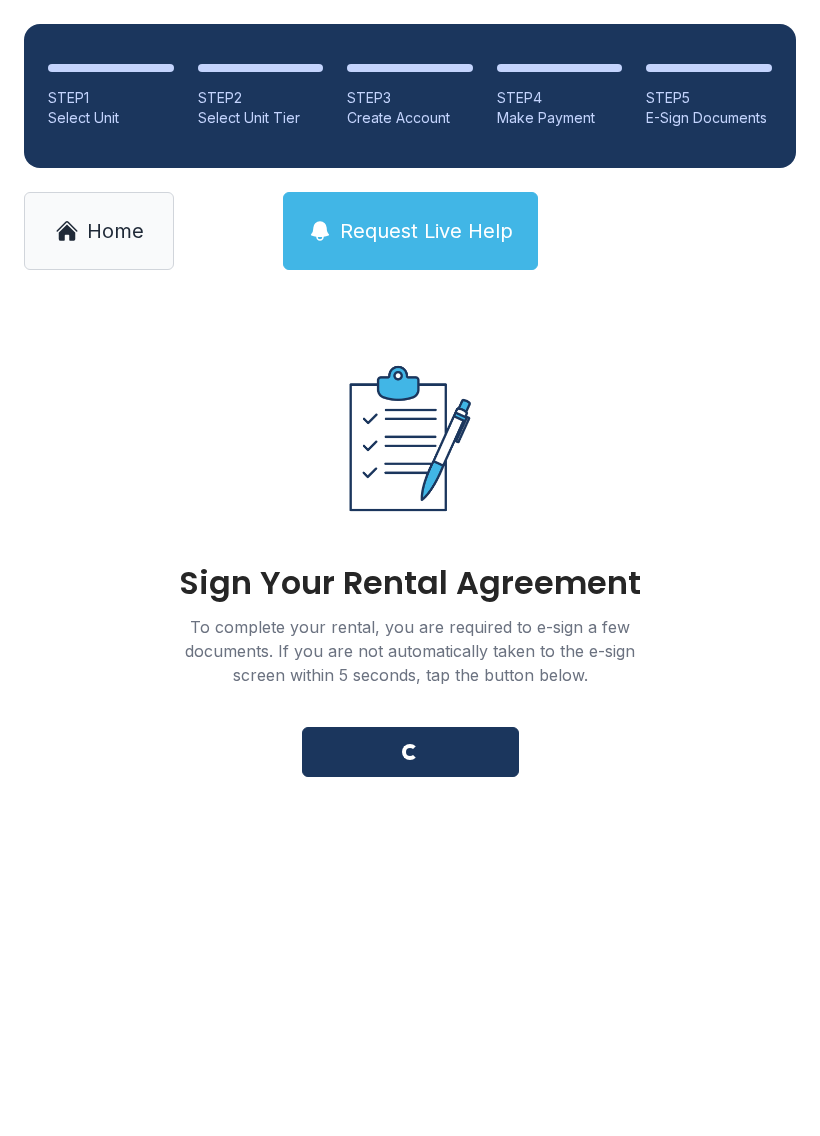 scroll, scrollTop: 0, scrollLeft: 0, axis: both 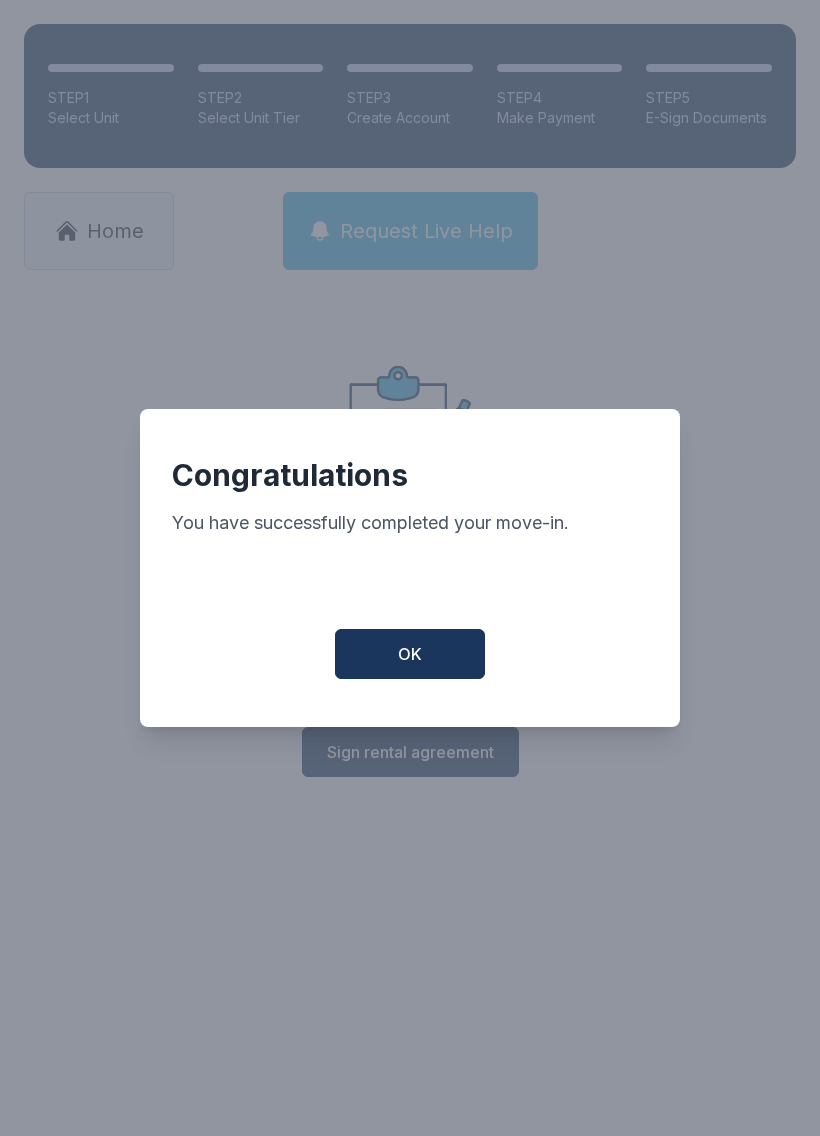 click on "OK" at bounding box center (410, 654) 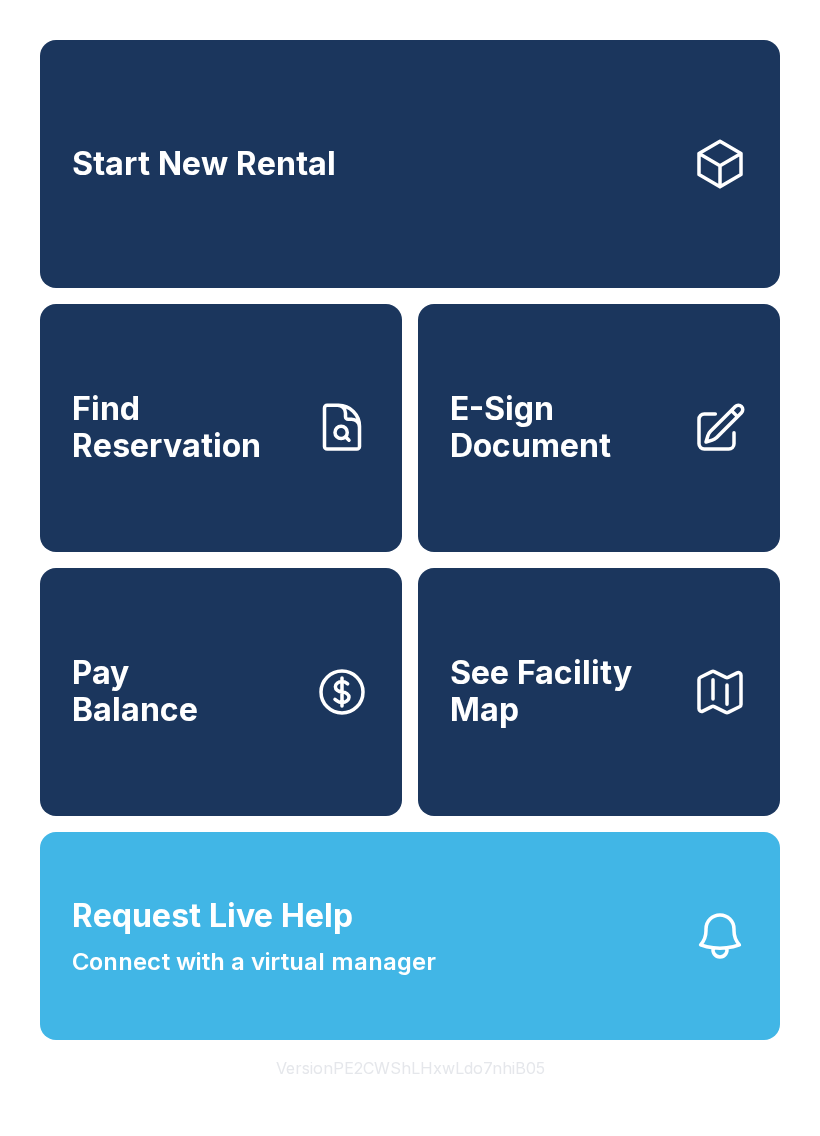 click on "See Facility Map" at bounding box center (563, 691) 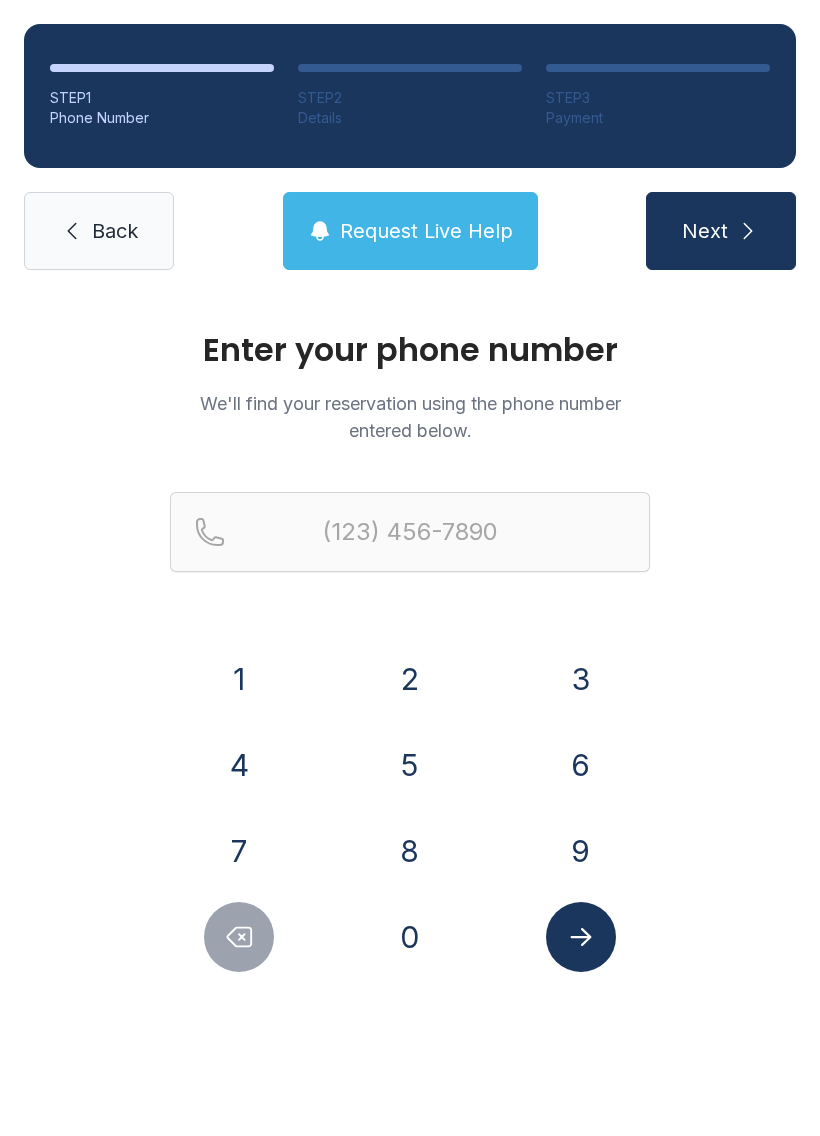click on "3" at bounding box center [581, 679] 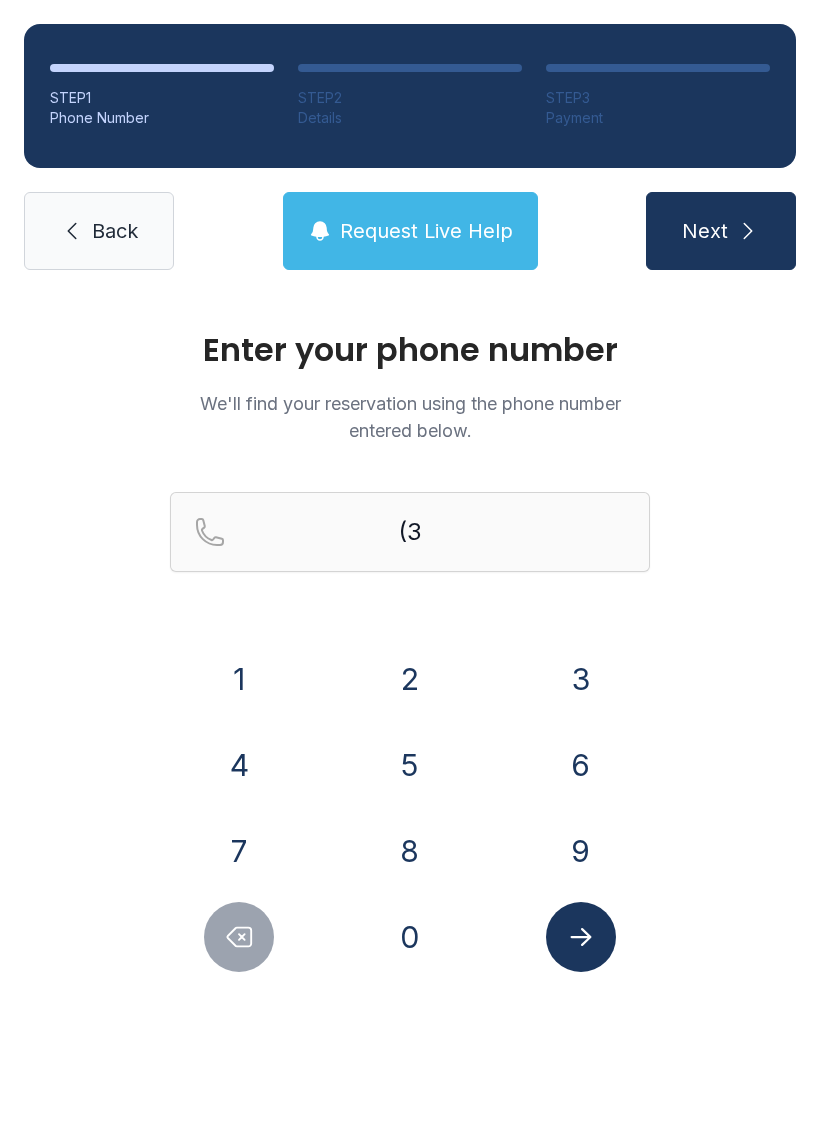 click on "5" at bounding box center (410, 765) 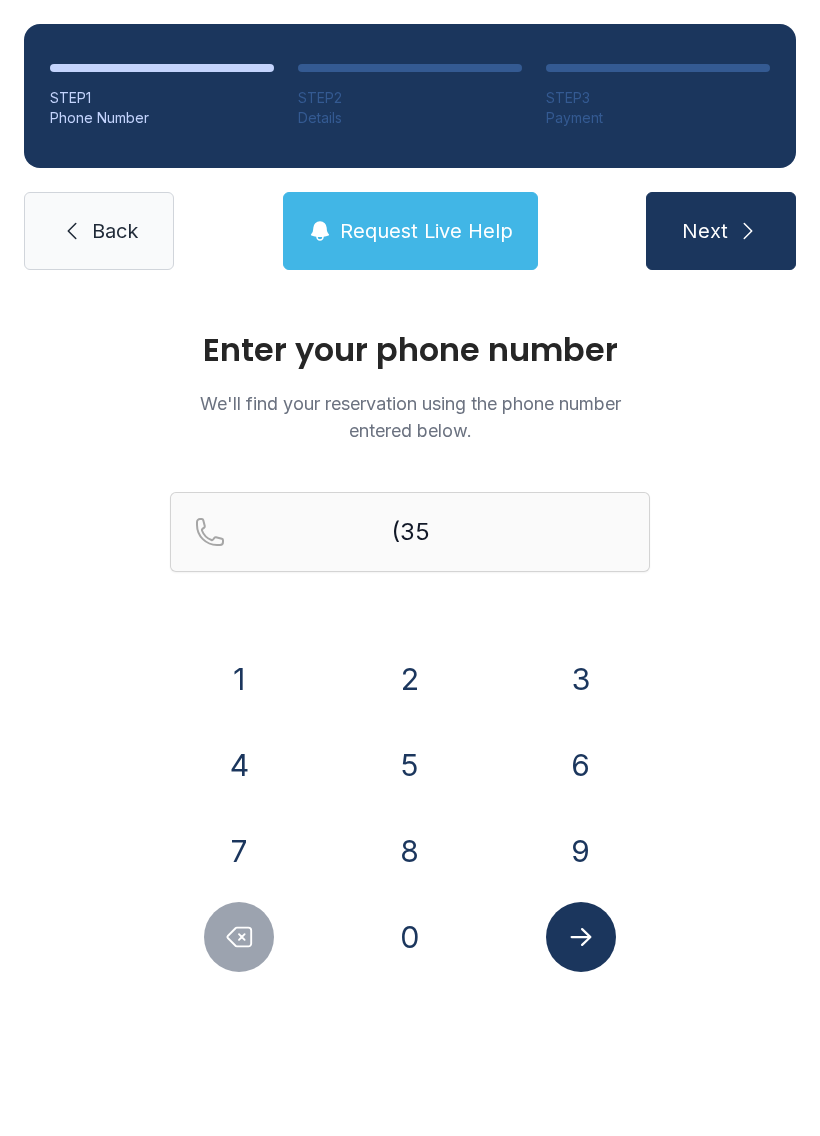 click on "2" at bounding box center [410, 679] 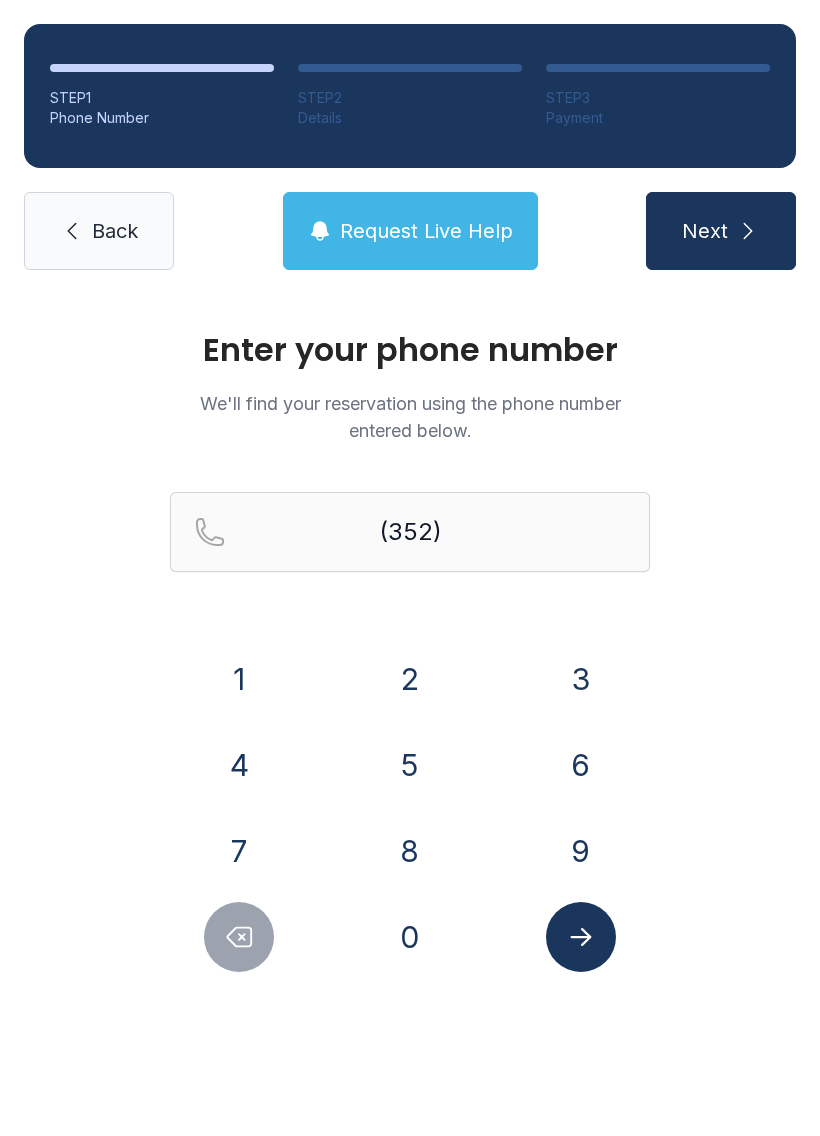 click on "4" at bounding box center (239, 765) 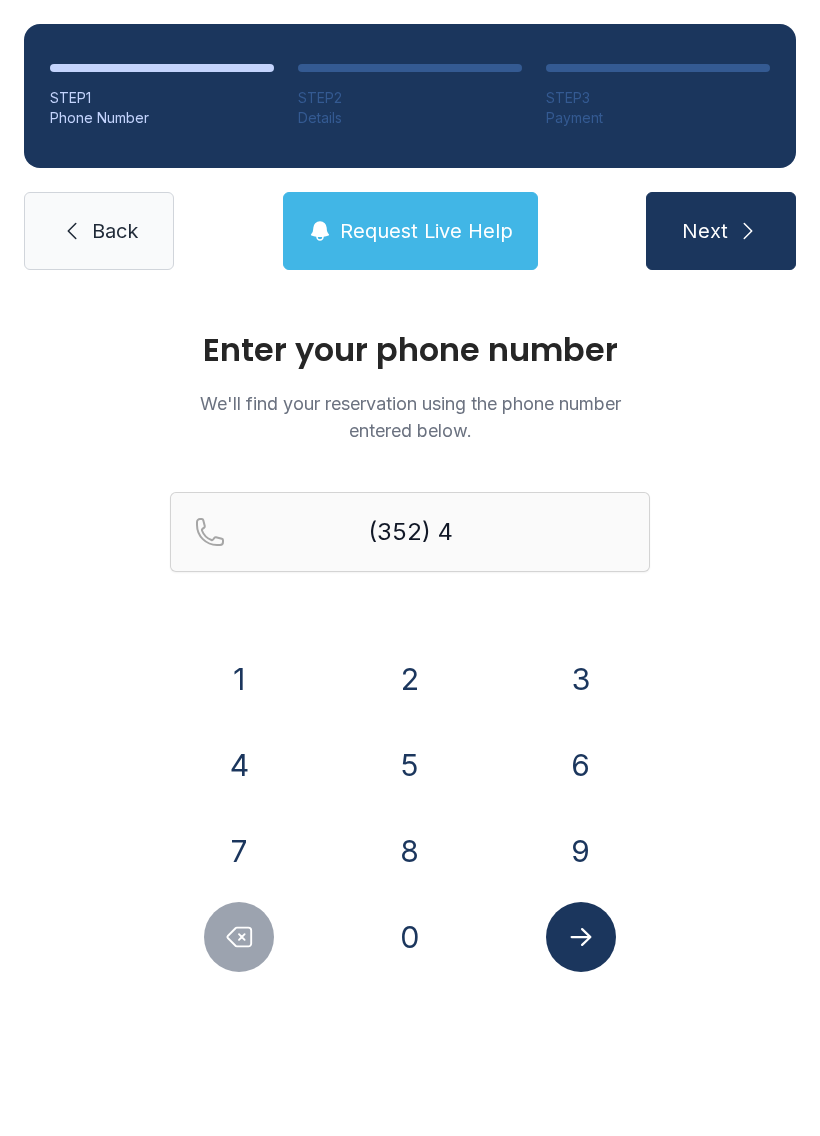 click on "7" at bounding box center (239, 851) 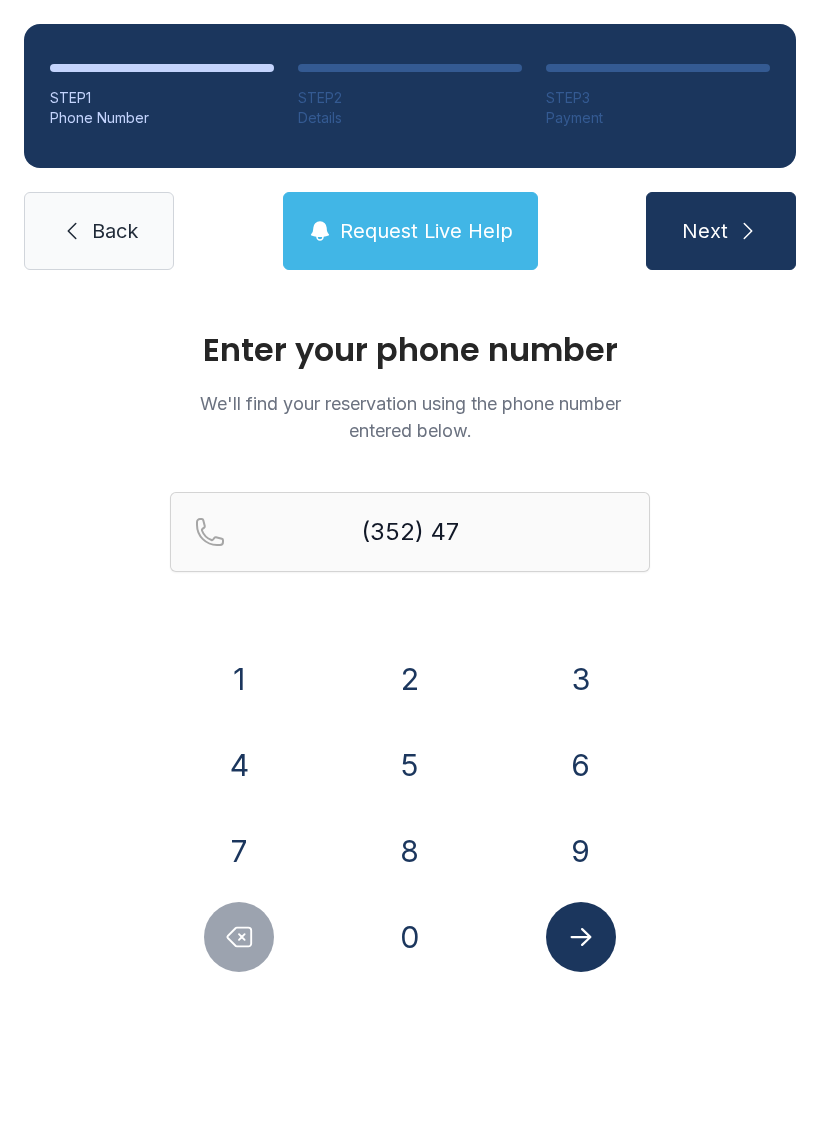 click on "4" at bounding box center [239, 765] 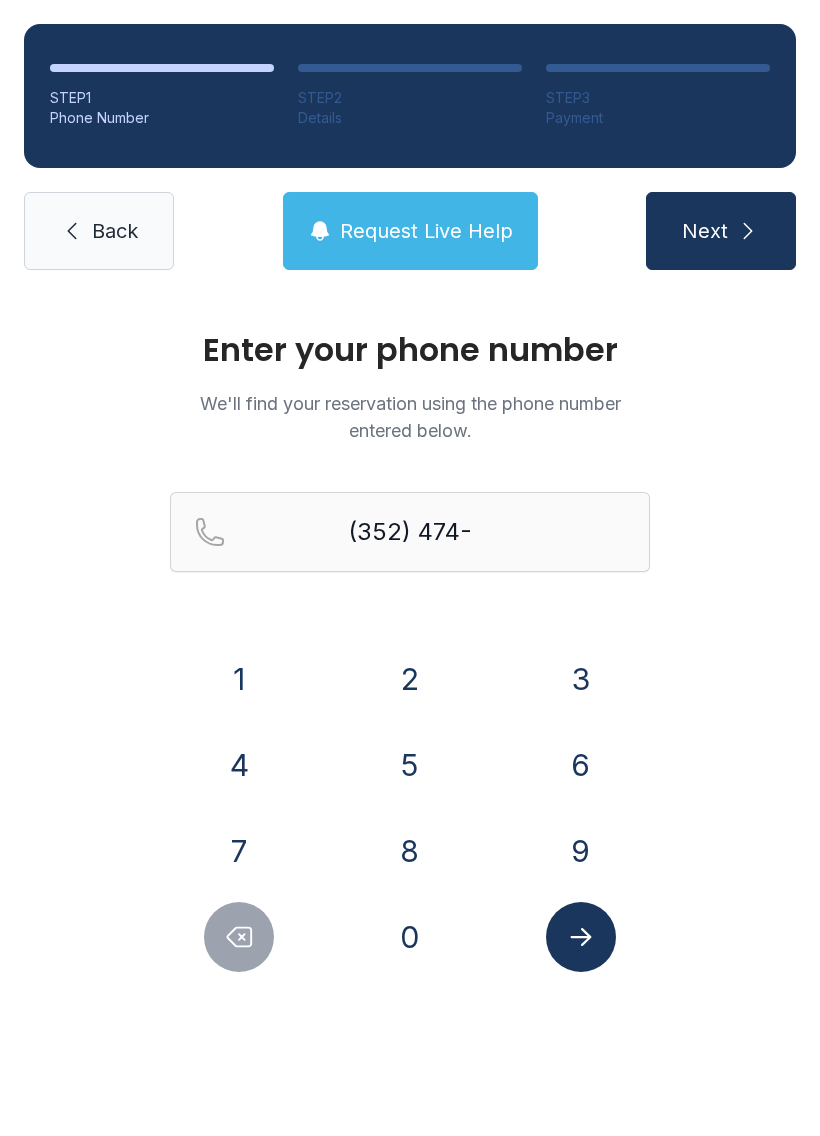 click on "9" at bounding box center [581, 851] 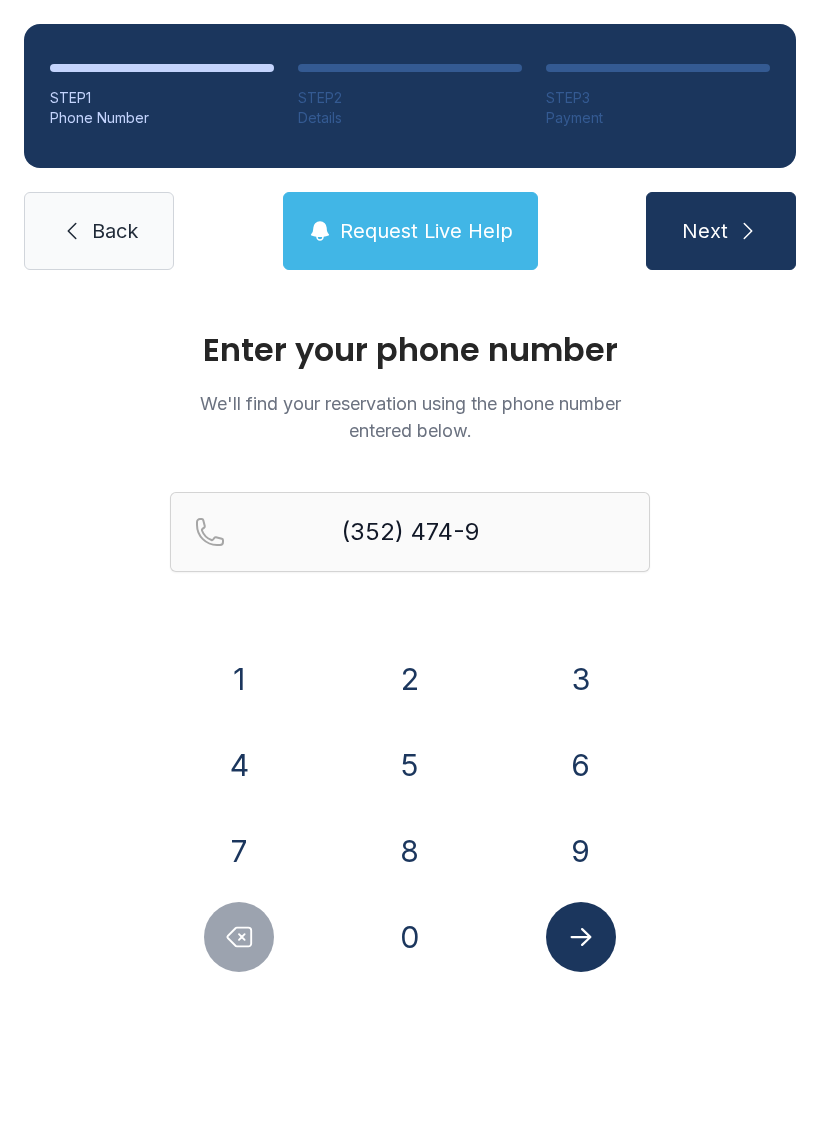 click on "2" at bounding box center [410, 679] 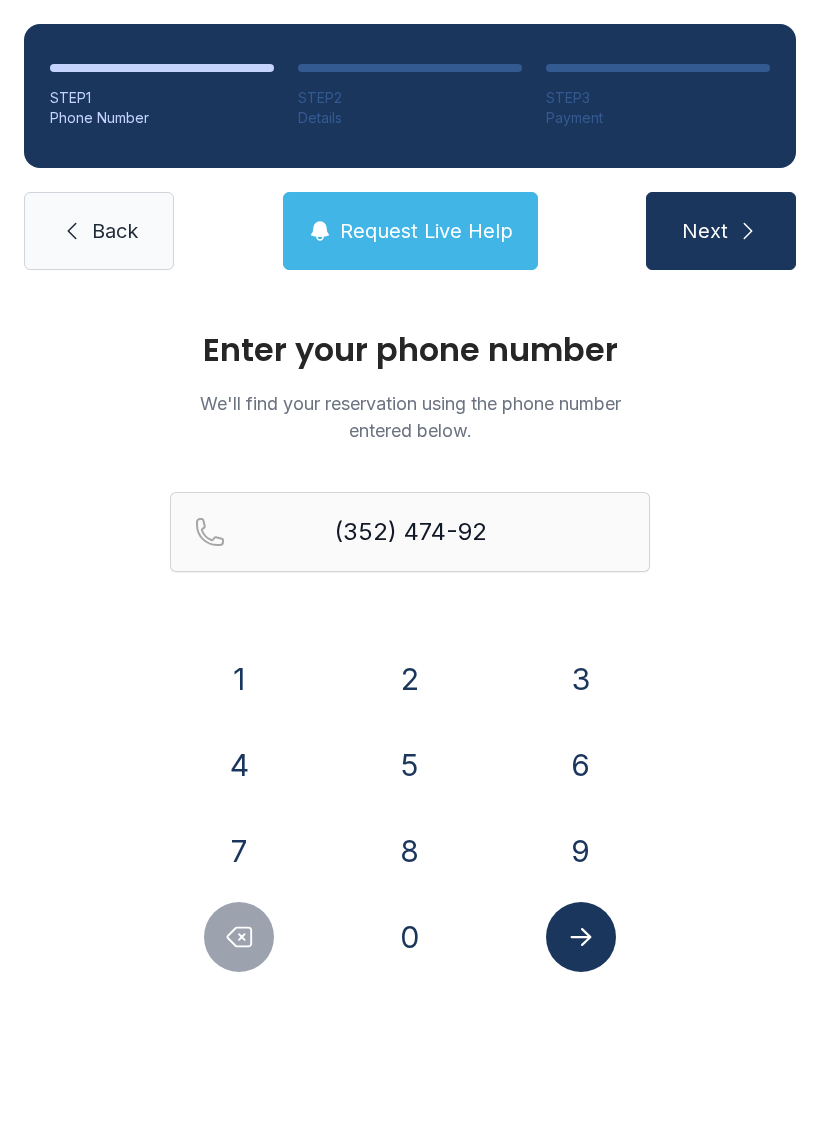 click on "5" at bounding box center (410, 765) 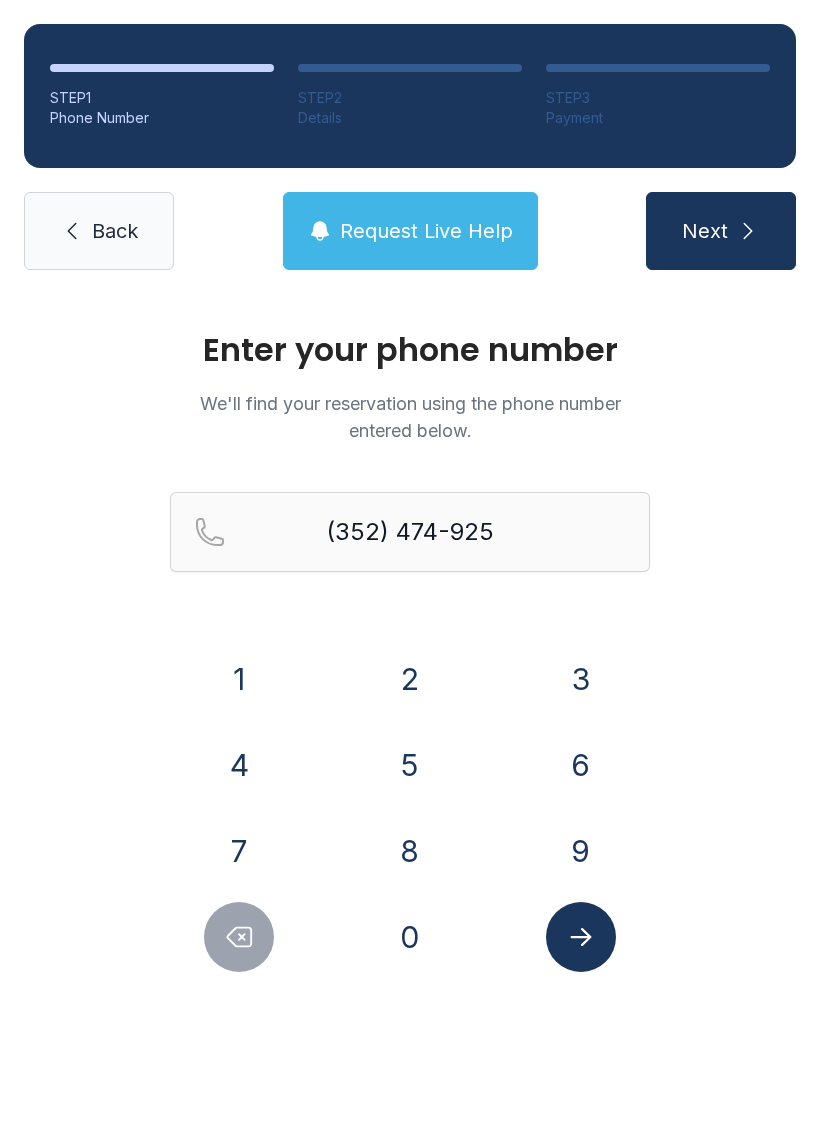 click on "3" at bounding box center [581, 679] 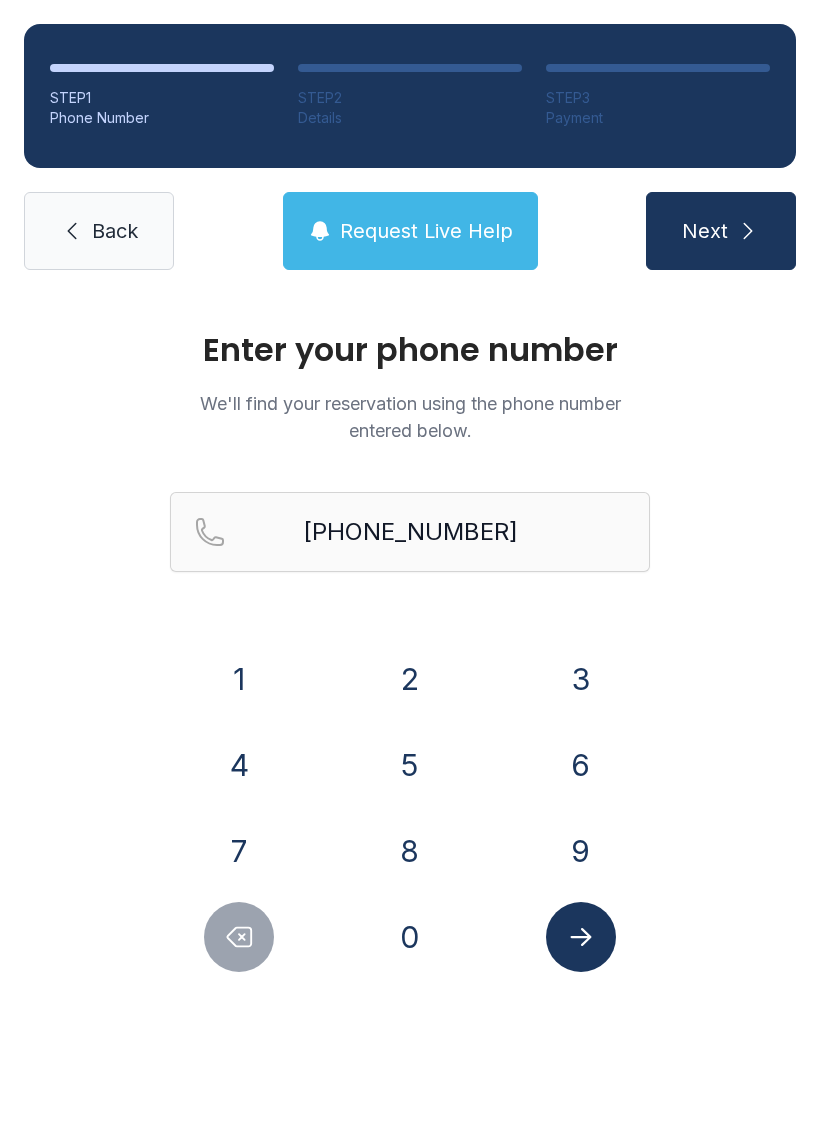 click 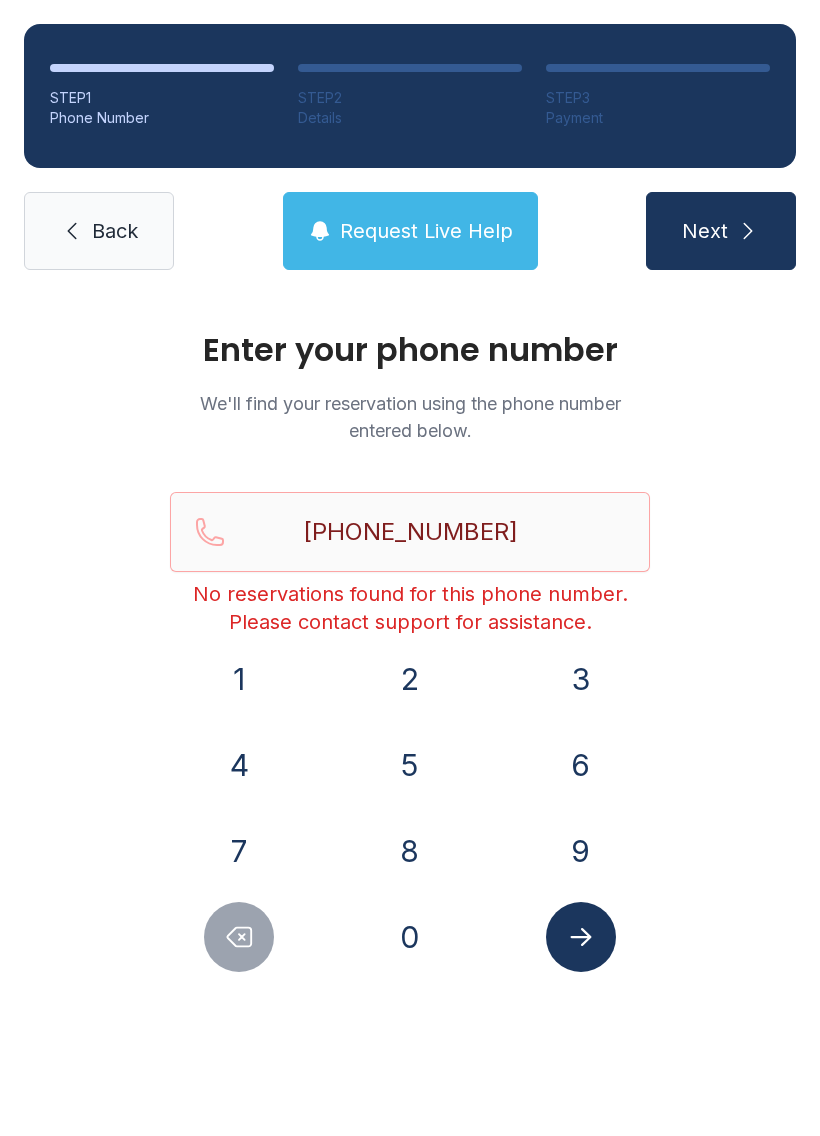 click on "Next" at bounding box center [705, 231] 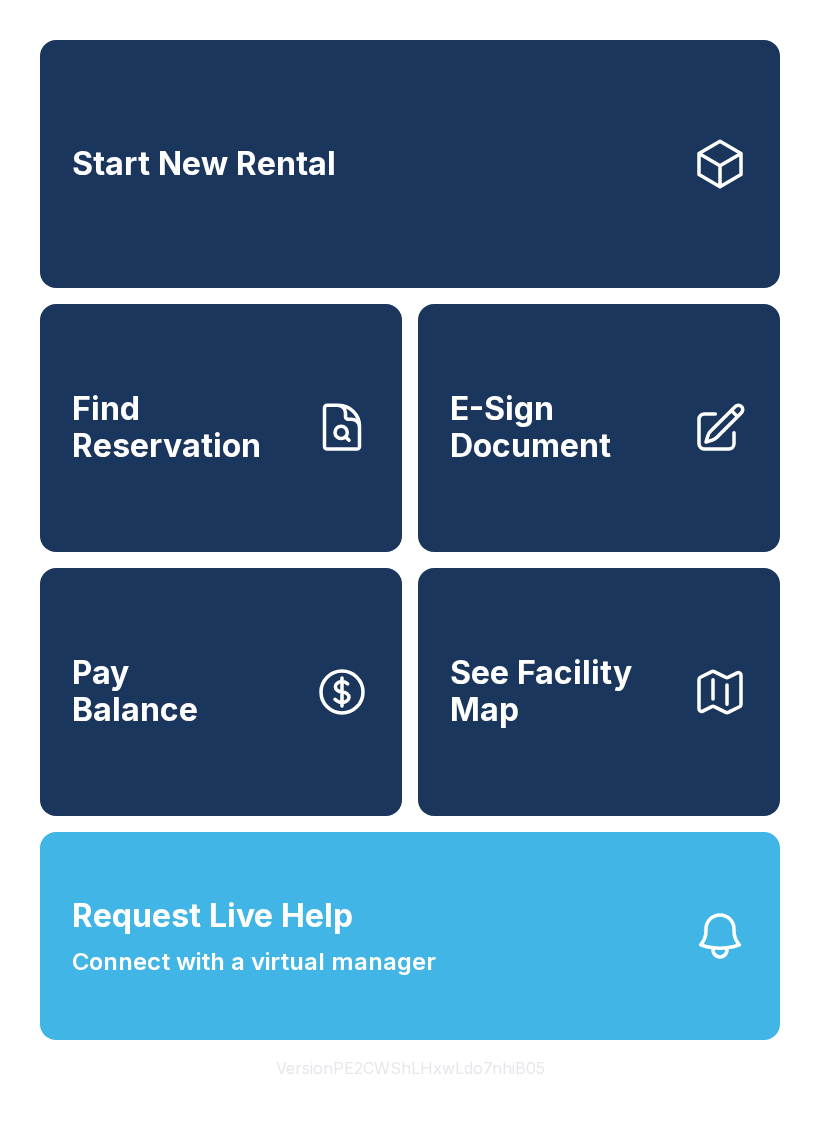 click on "See Facility Map" at bounding box center (563, 691) 